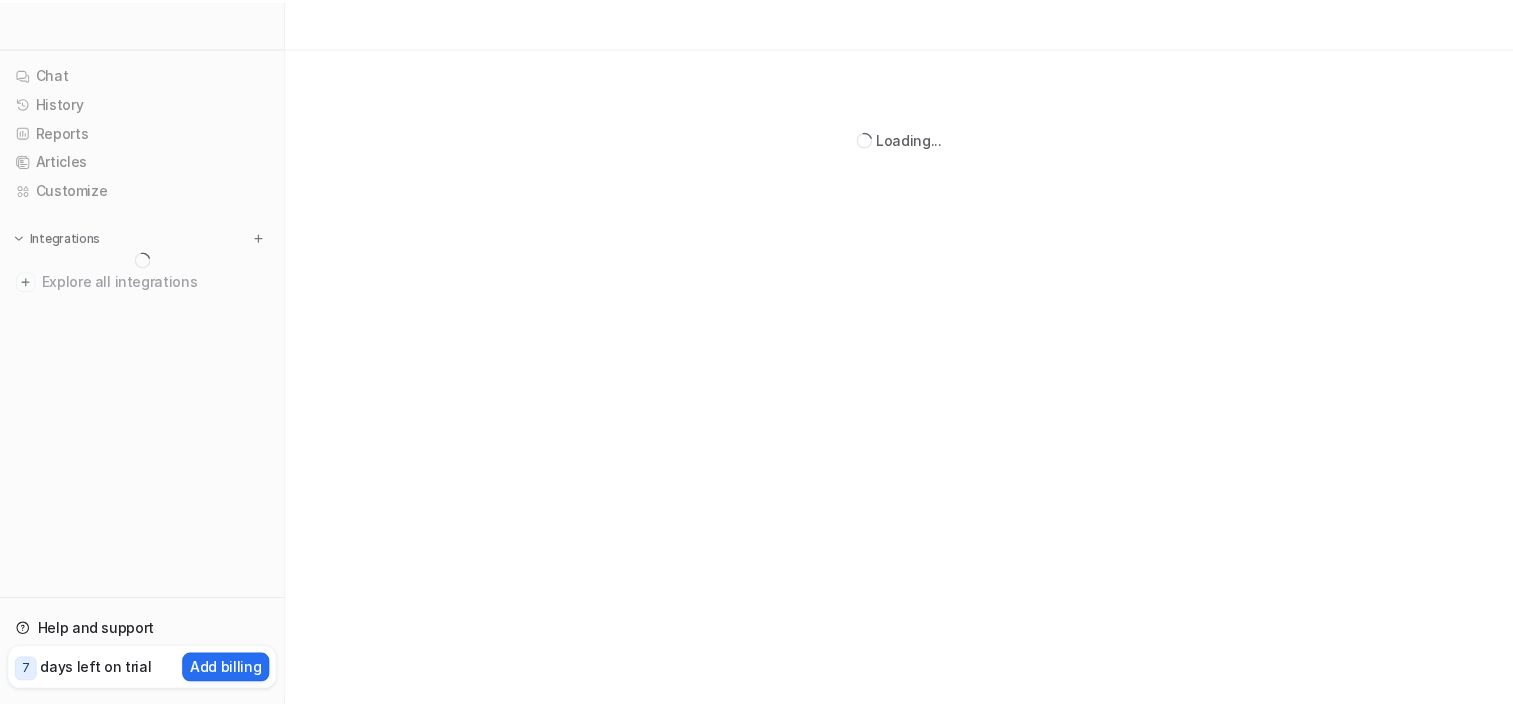 scroll, scrollTop: 0, scrollLeft: 0, axis: both 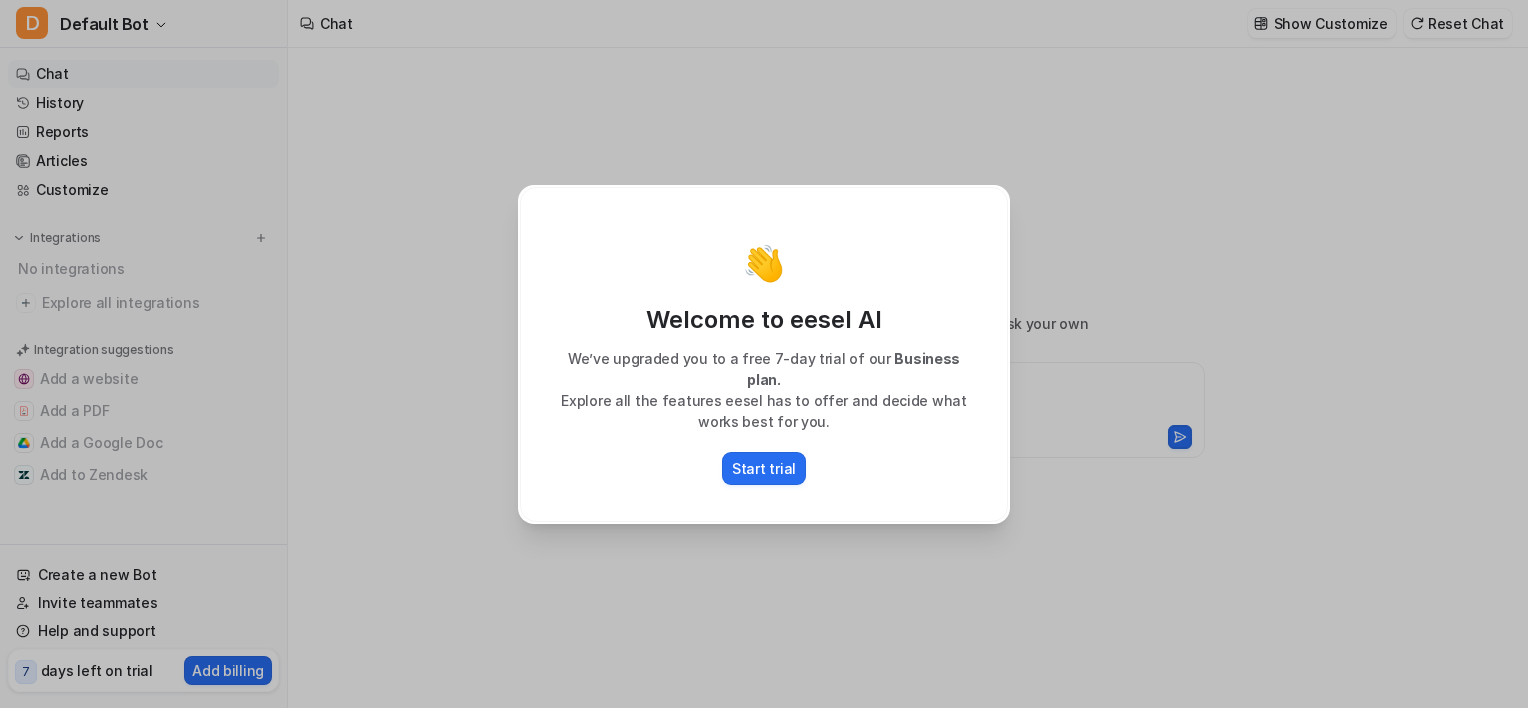 type on "**********" 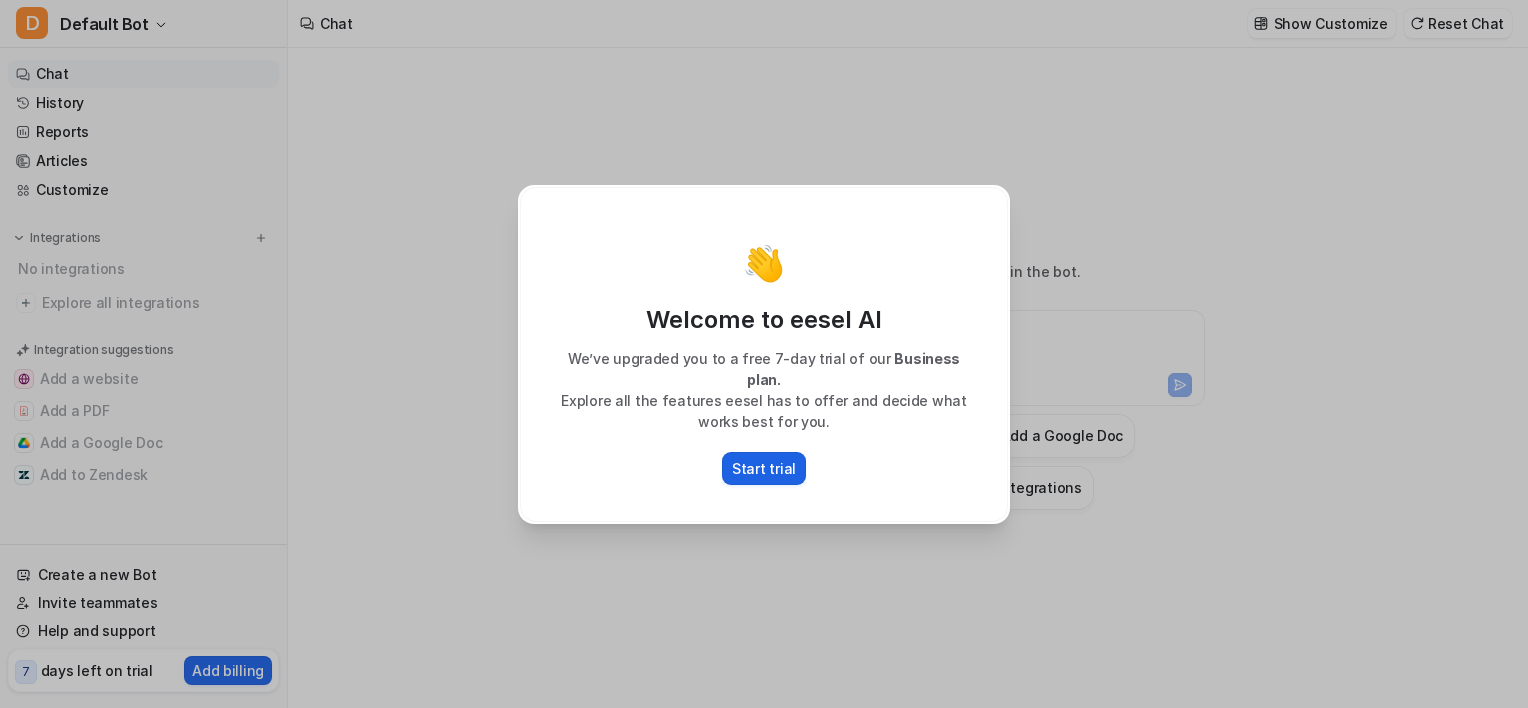 click on "Start trial" at bounding box center [764, 468] 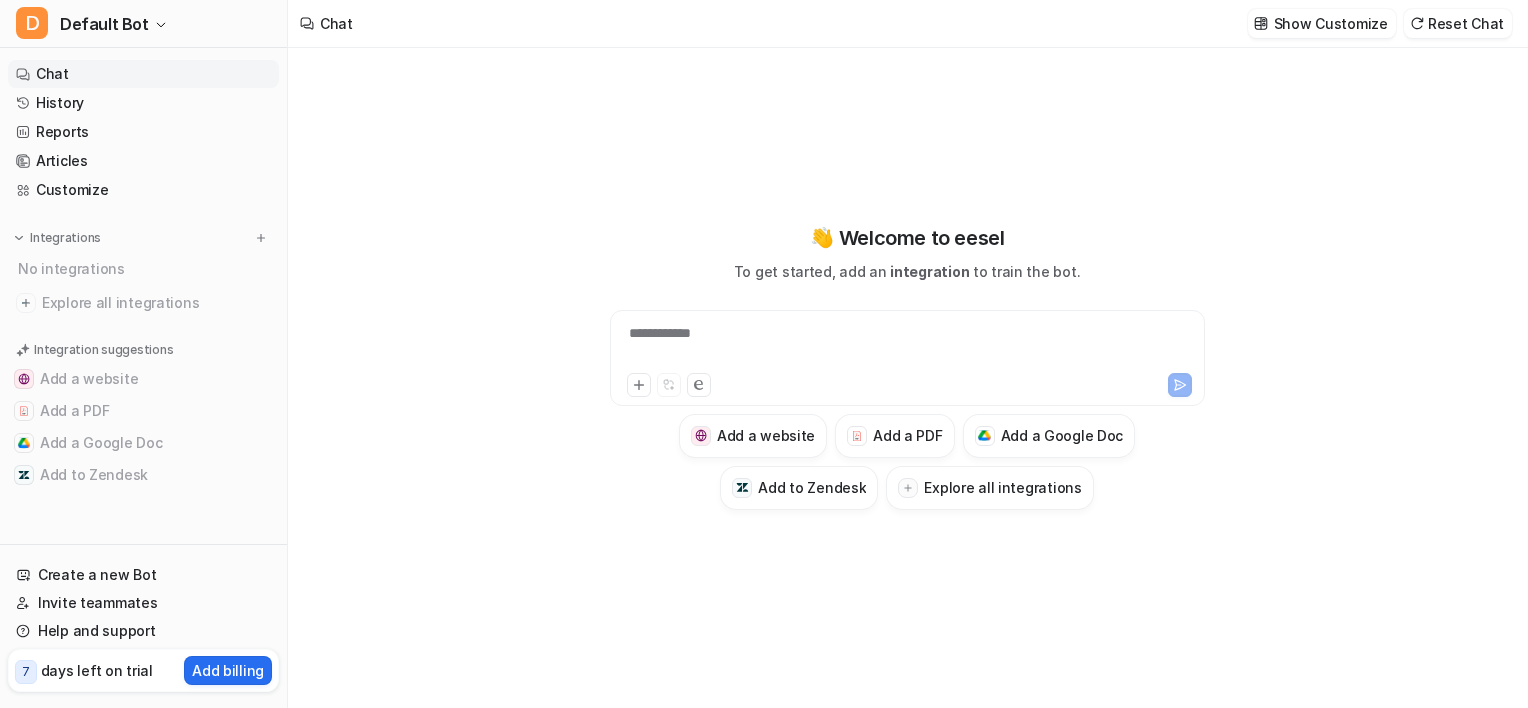 click on "**********" at bounding box center (907, 346) 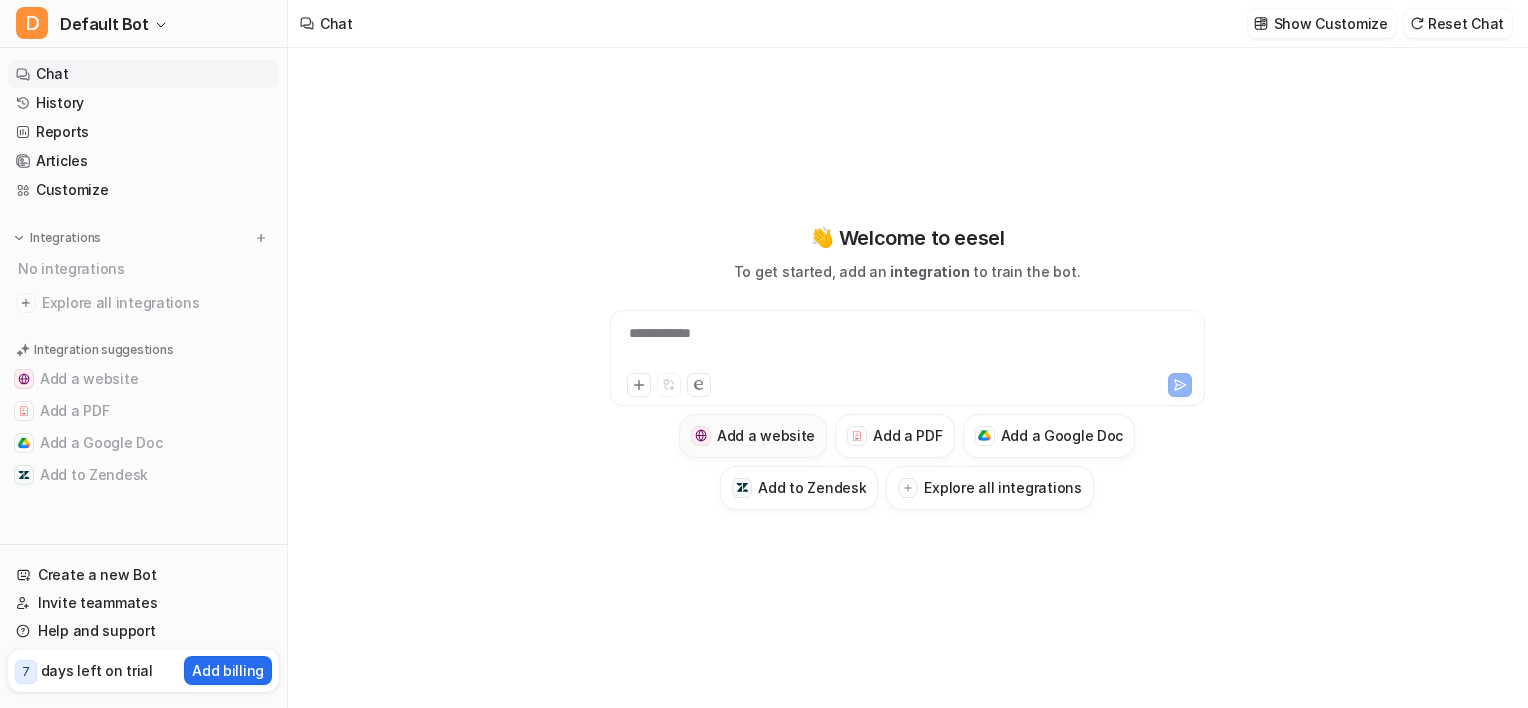 click on "Add a website" at bounding box center [766, 435] 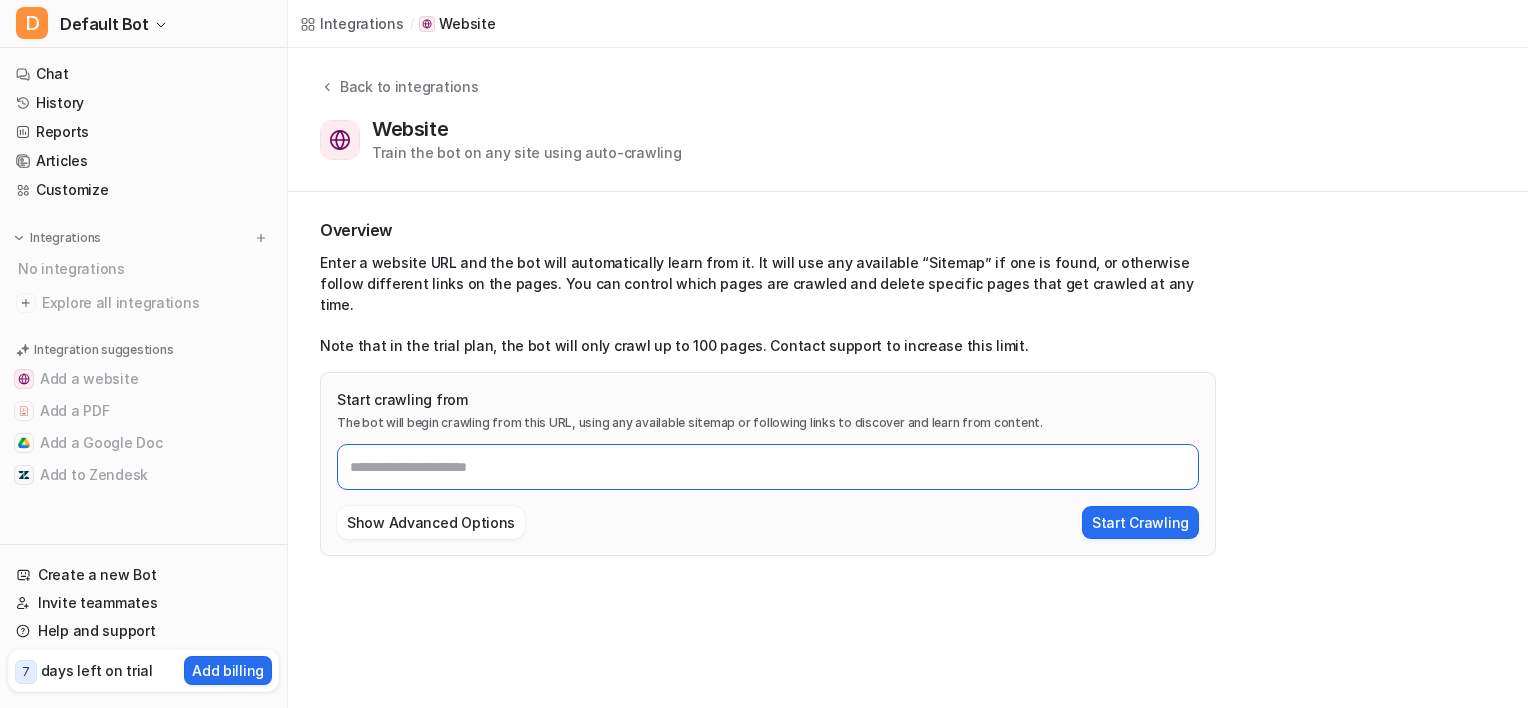 click on "Start crawling from" at bounding box center (768, 467) 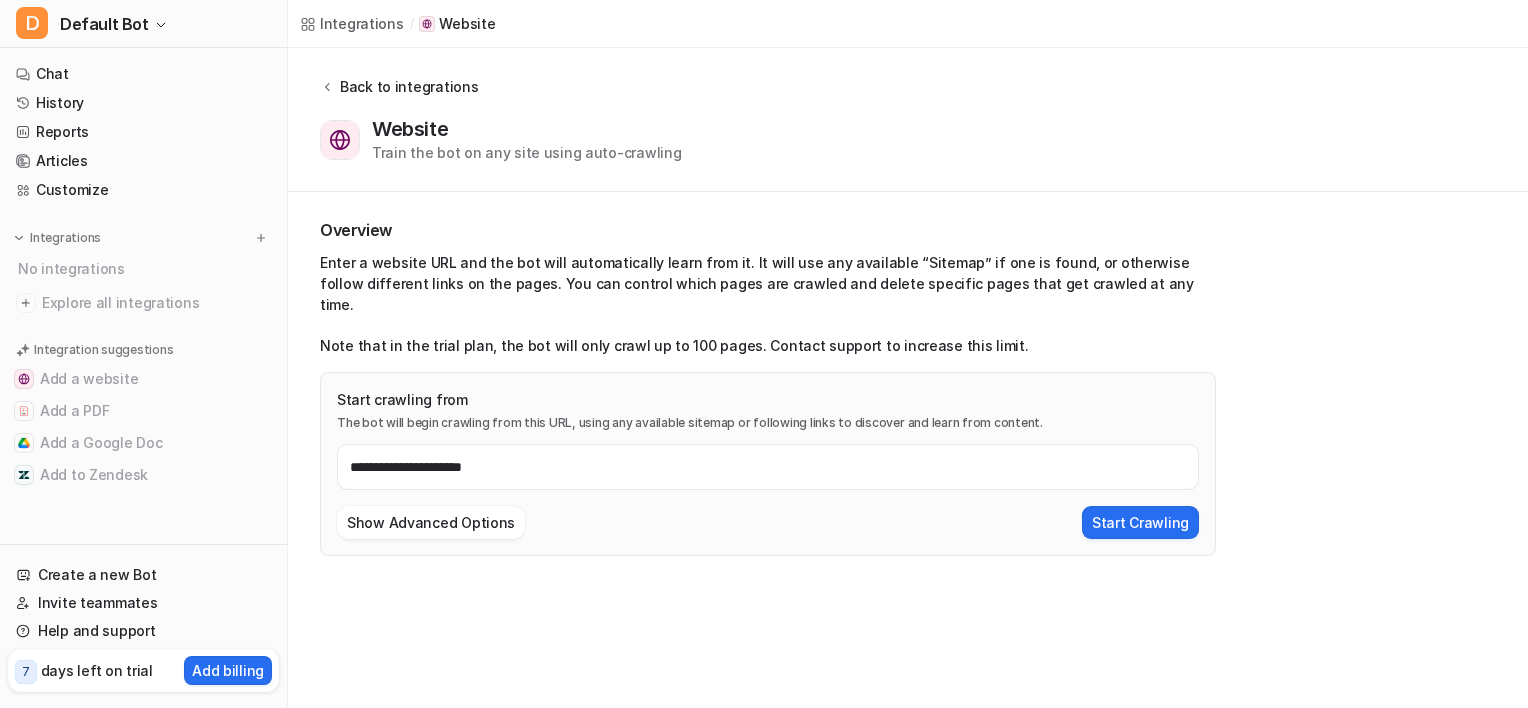 click on "Back to integrations" at bounding box center [406, 86] 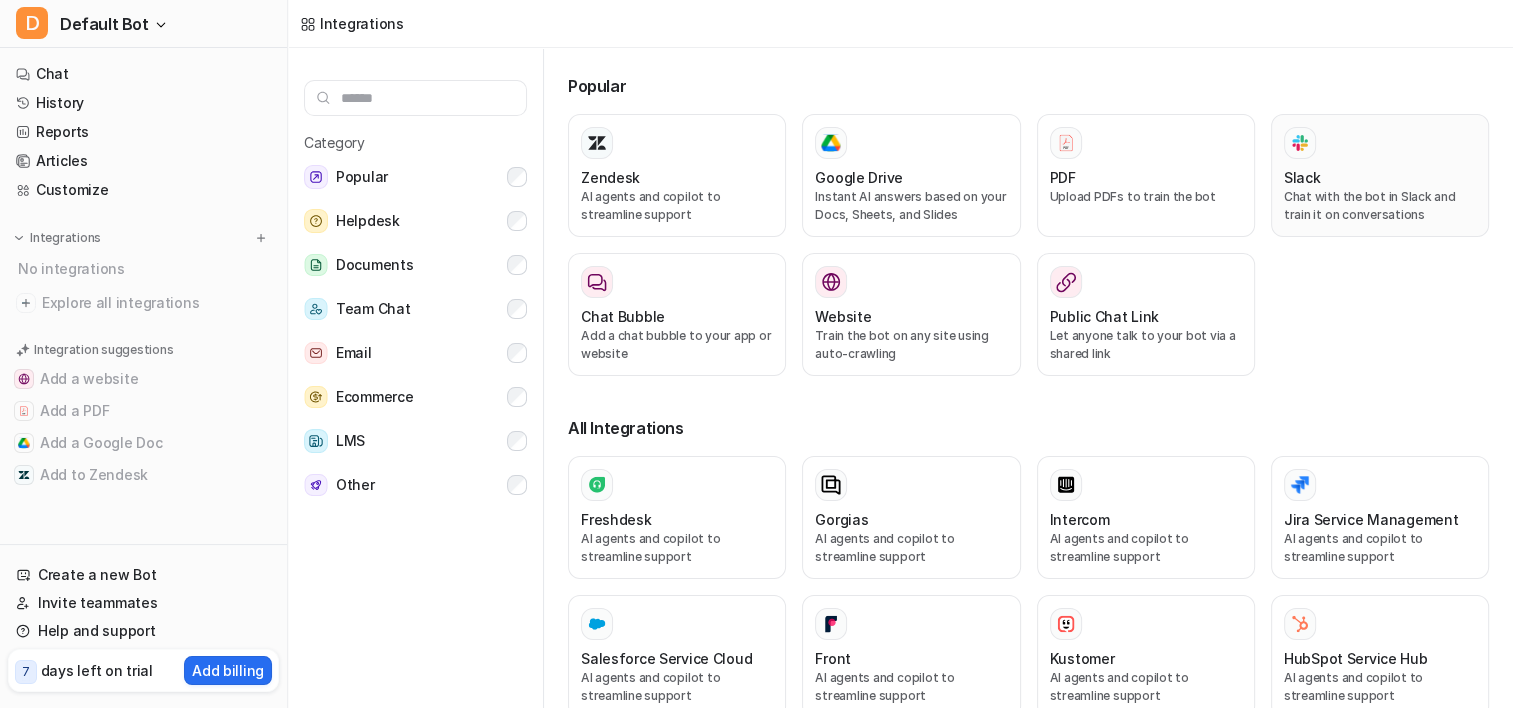 click on "Slack" at bounding box center [1380, 177] 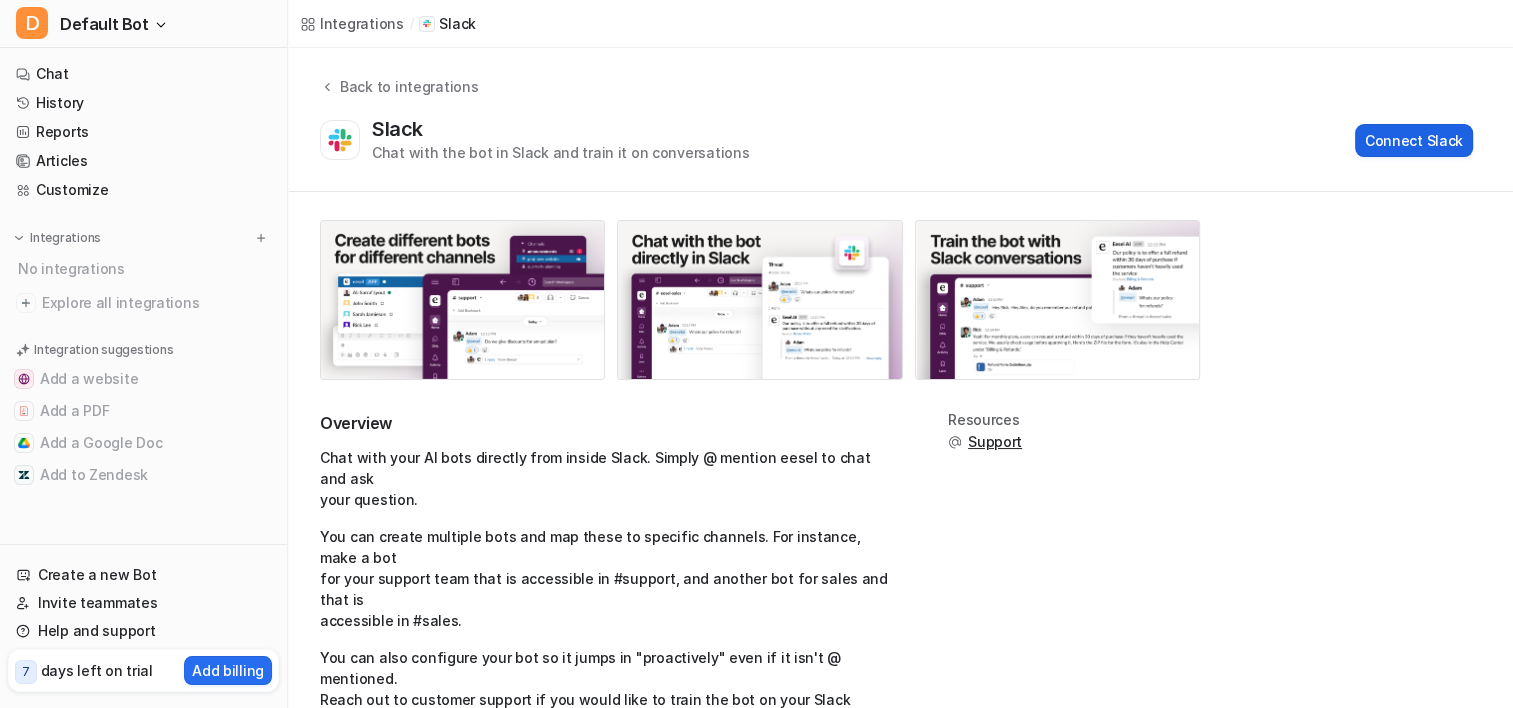 click on "Connect Slack" at bounding box center [1414, 140] 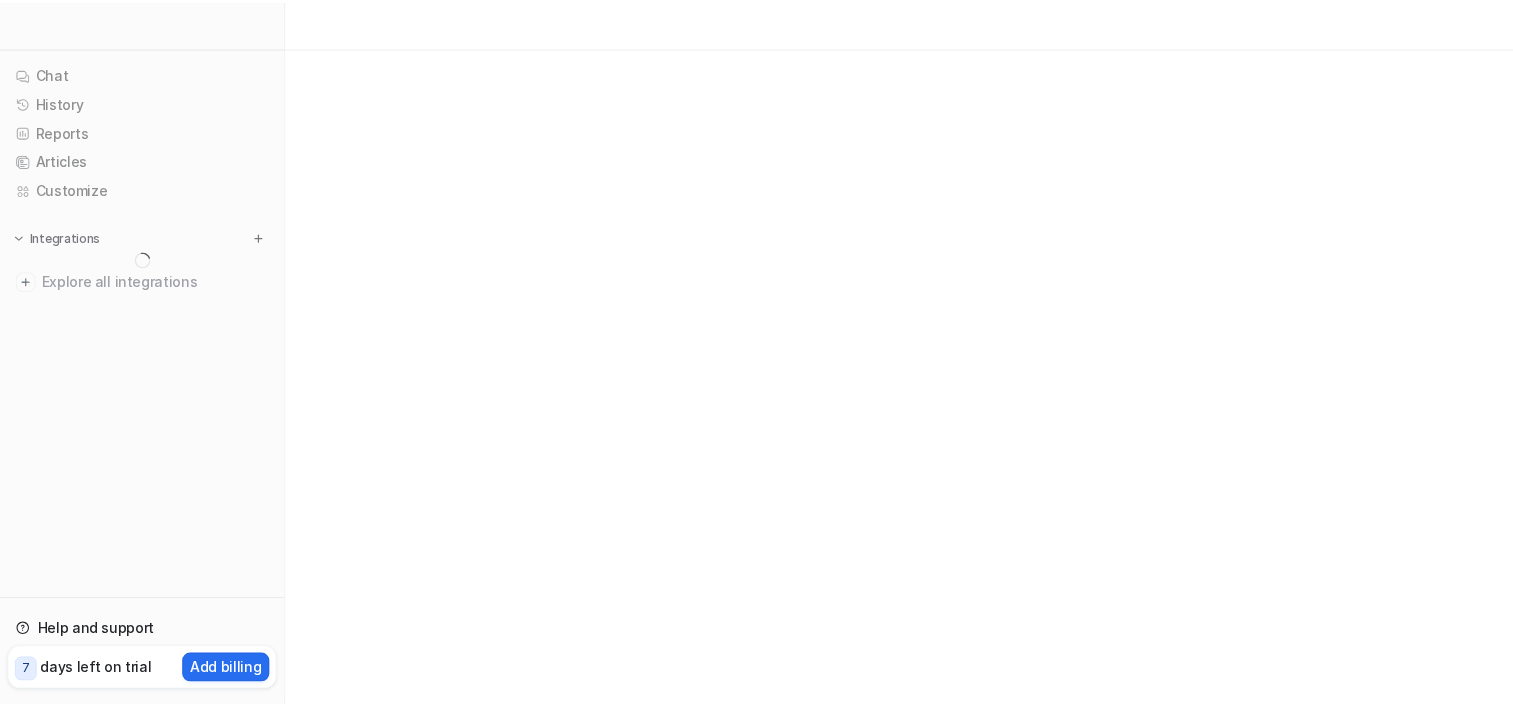 scroll, scrollTop: 0, scrollLeft: 0, axis: both 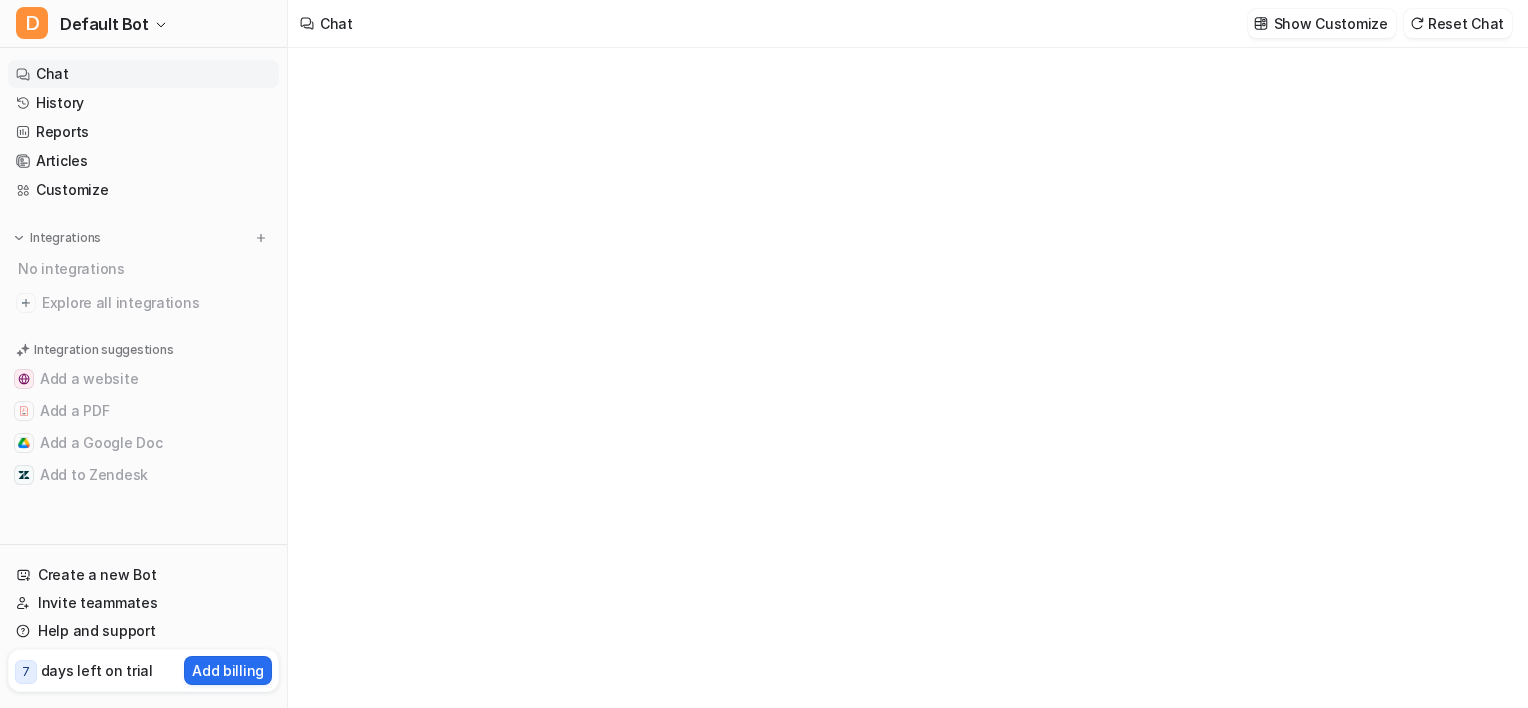 type on "**********" 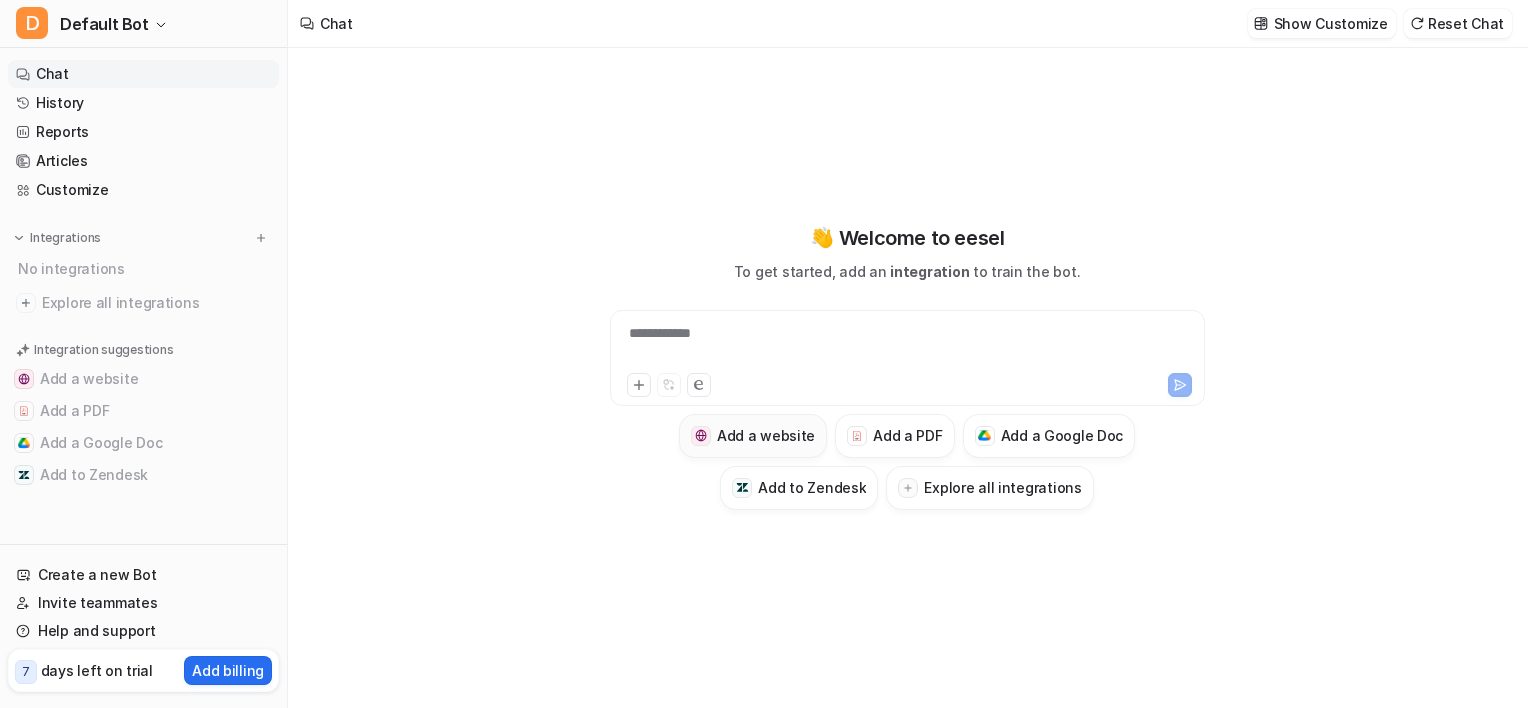 click on "Add a website" at bounding box center [766, 435] 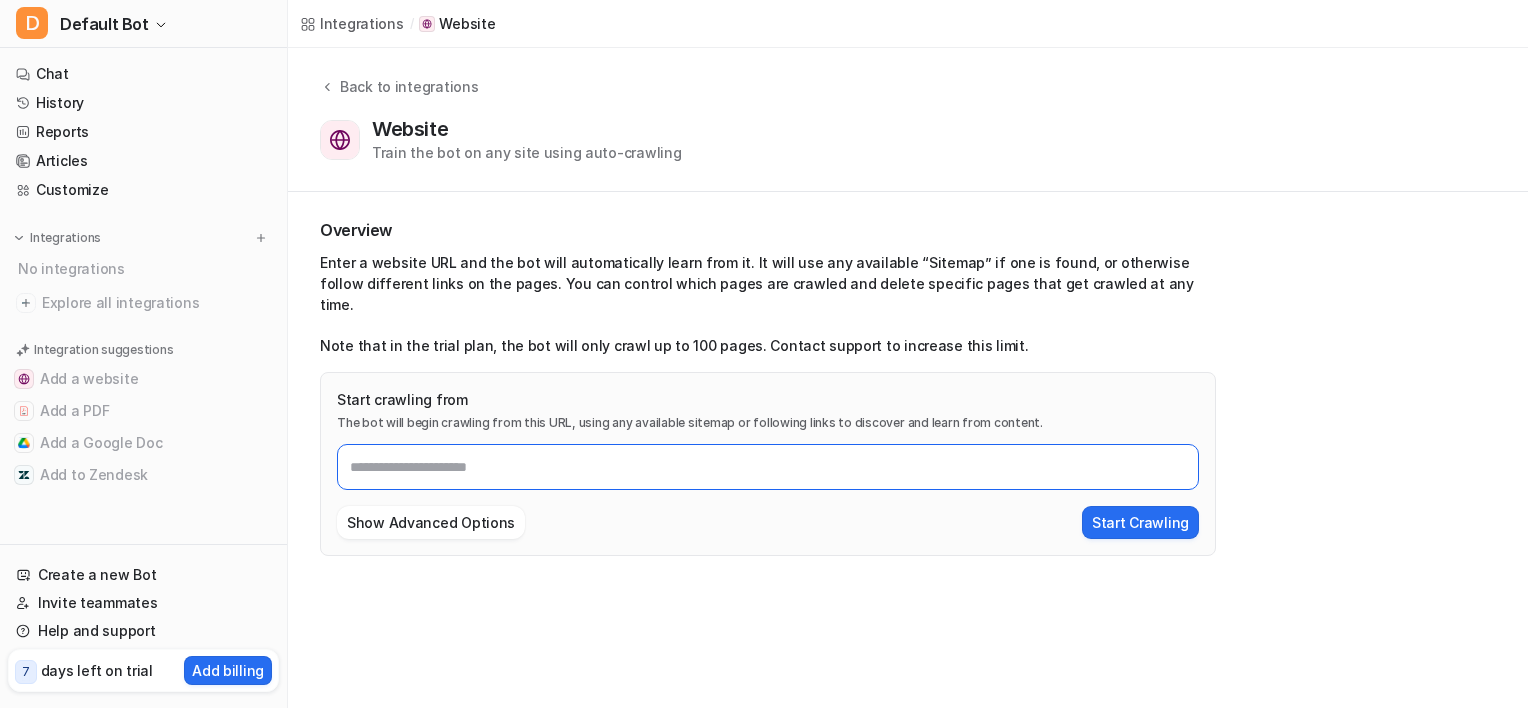 click on "Start crawling from" at bounding box center [768, 467] 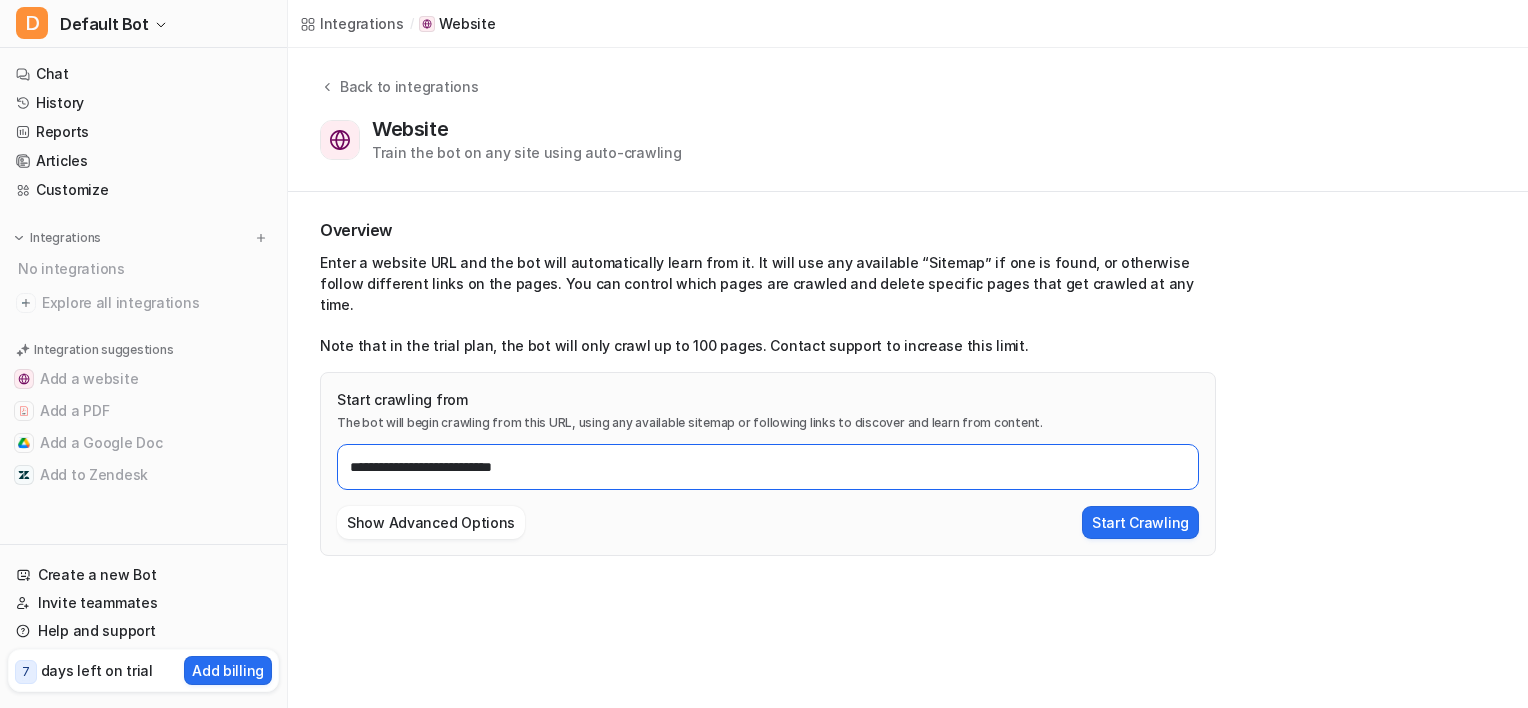 type on "**********" 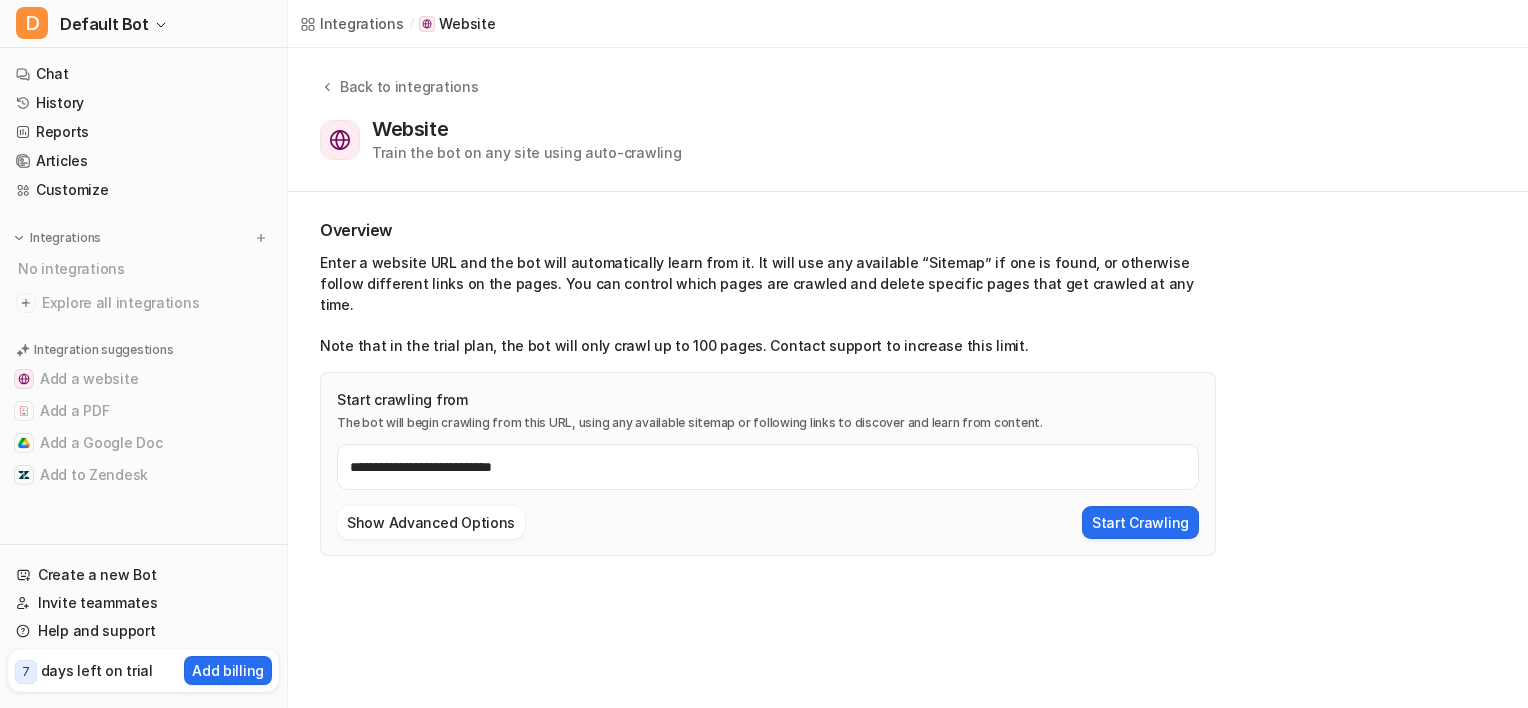 click on "Start Crawling" at bounding box center (1140, 522) 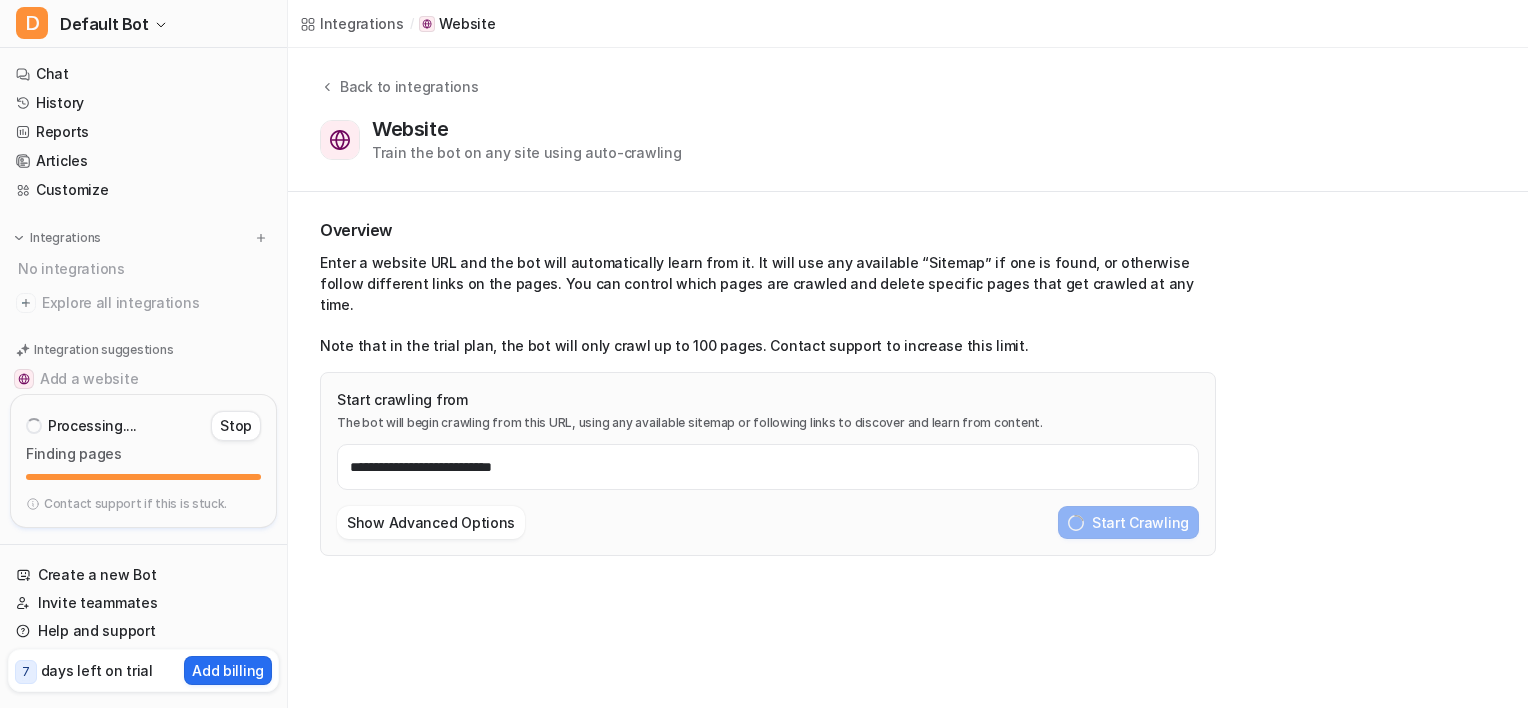type 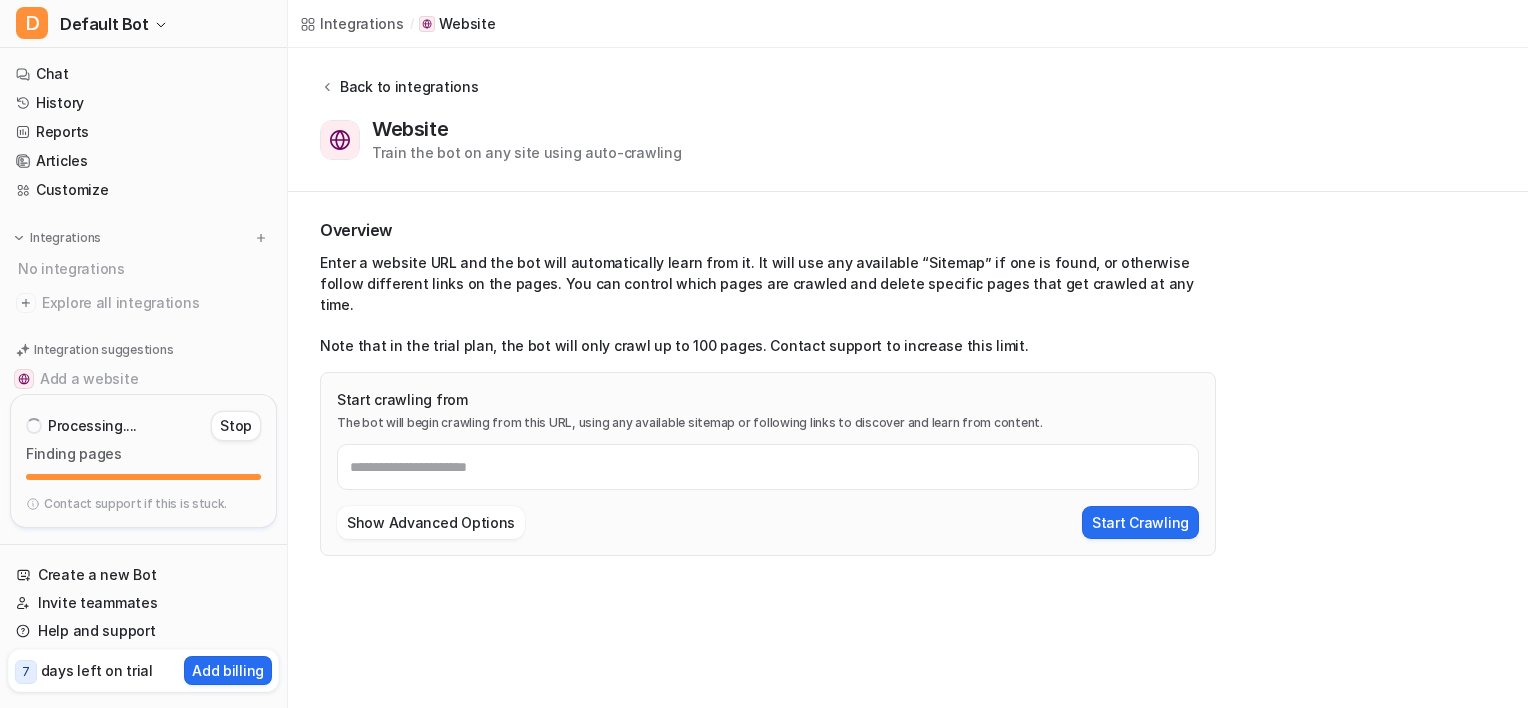 click on "Back to integrations" at bounding box center (406, 86) 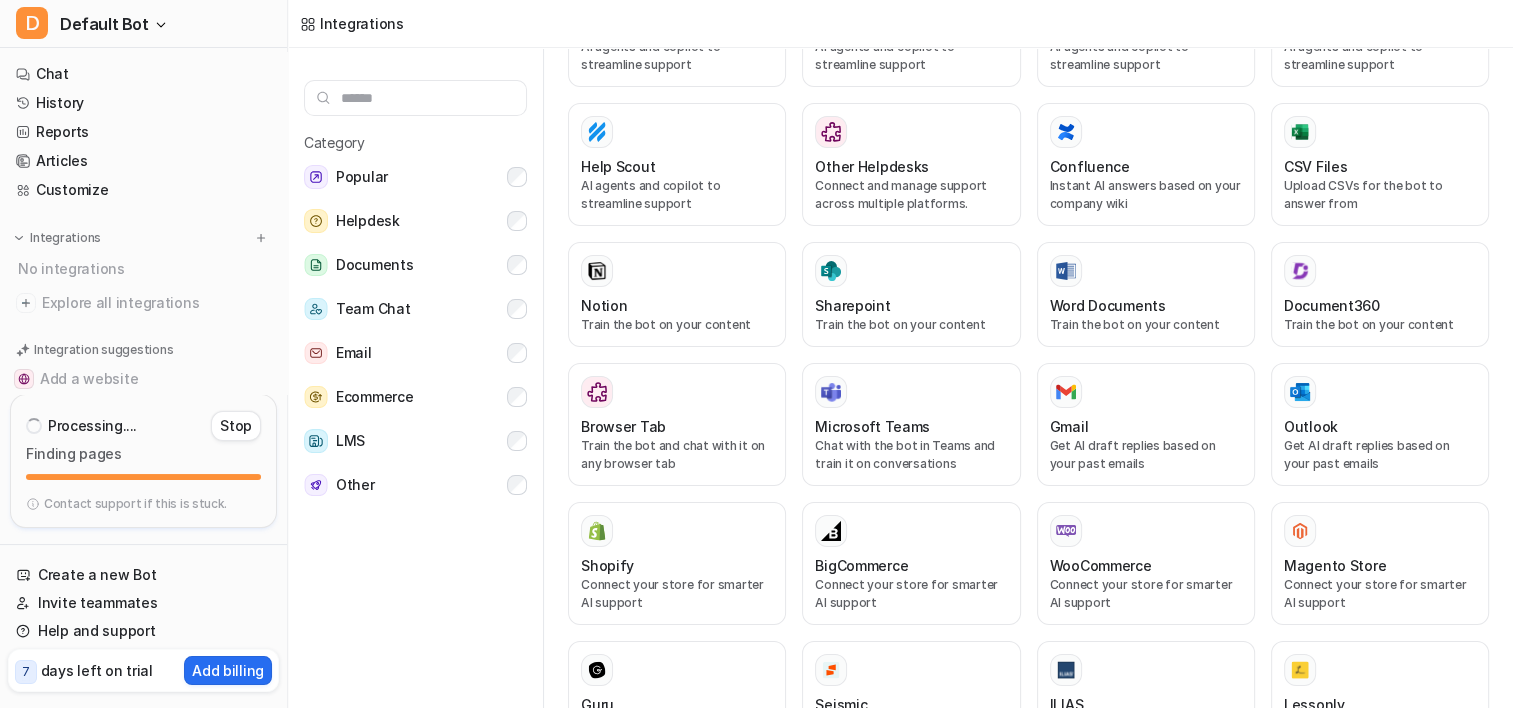 click at bounding box center (415, 98) 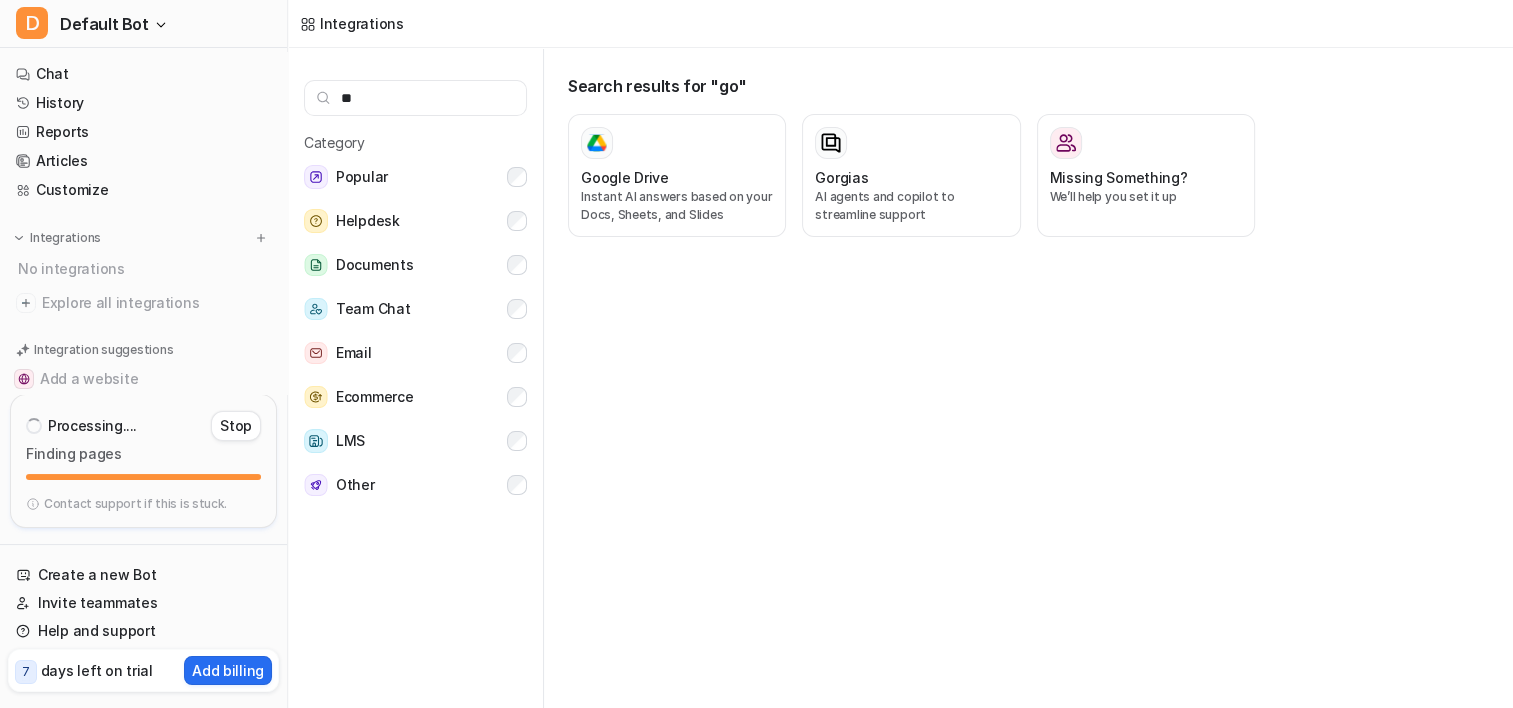 scroll, scrollTop: 0, scrollLeft: 0, axis: both 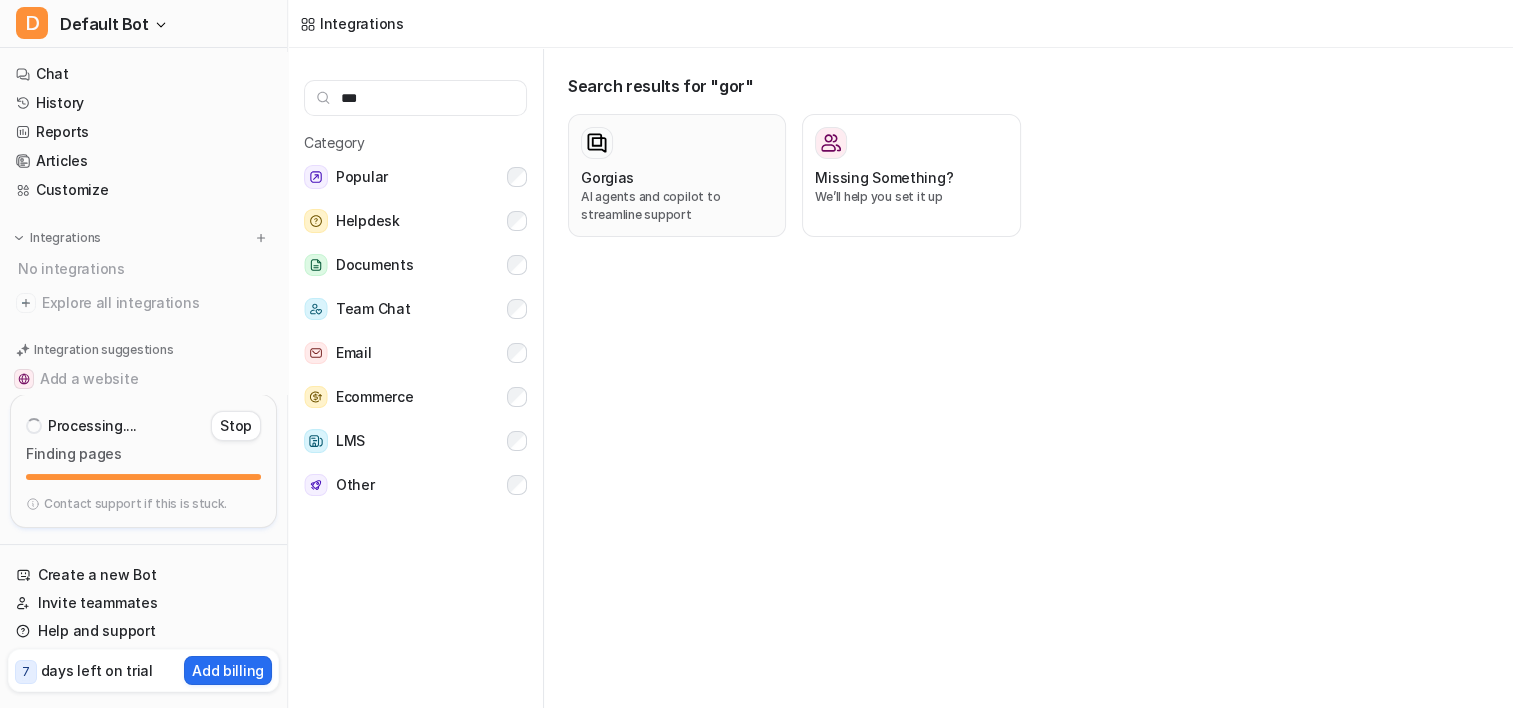 type on "***" 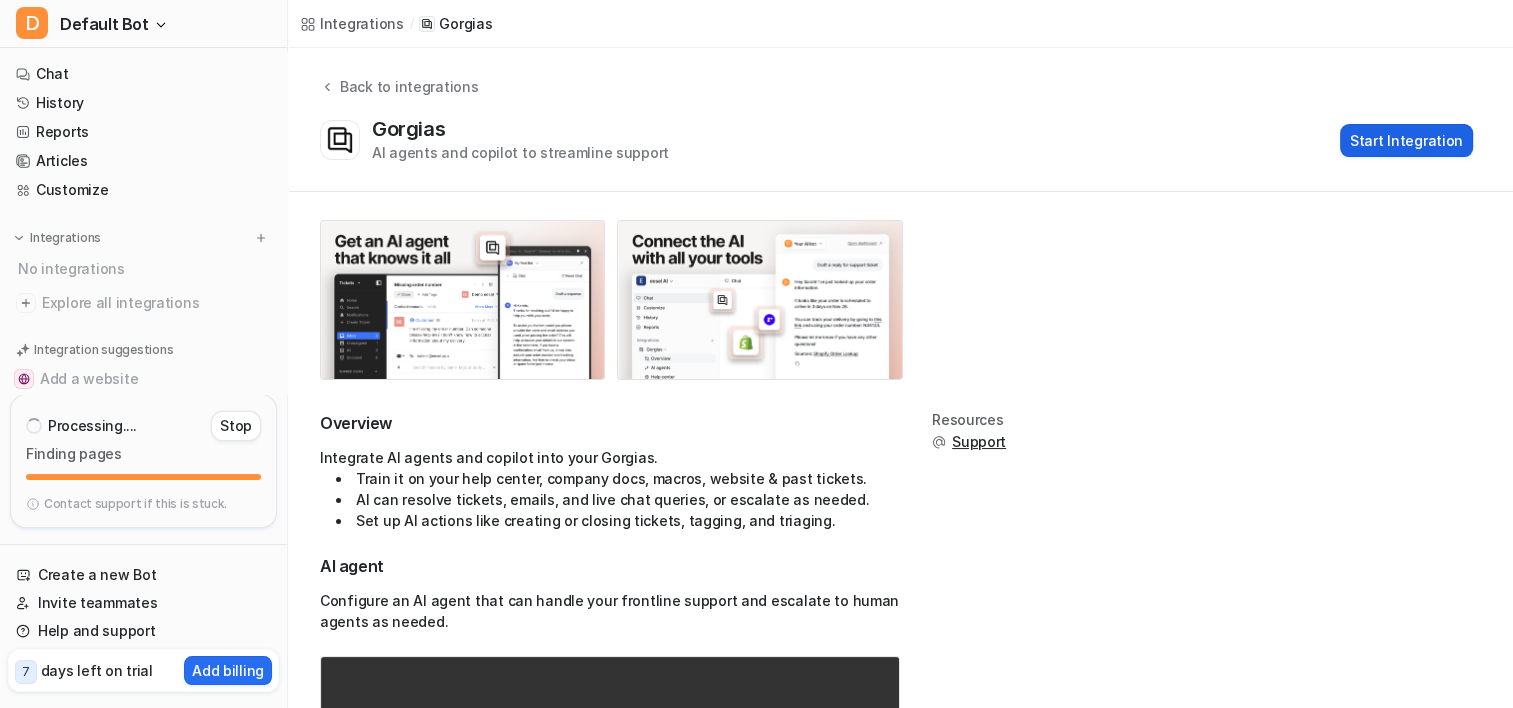 click on "Start Integration" at bounding box center (1406, 140) 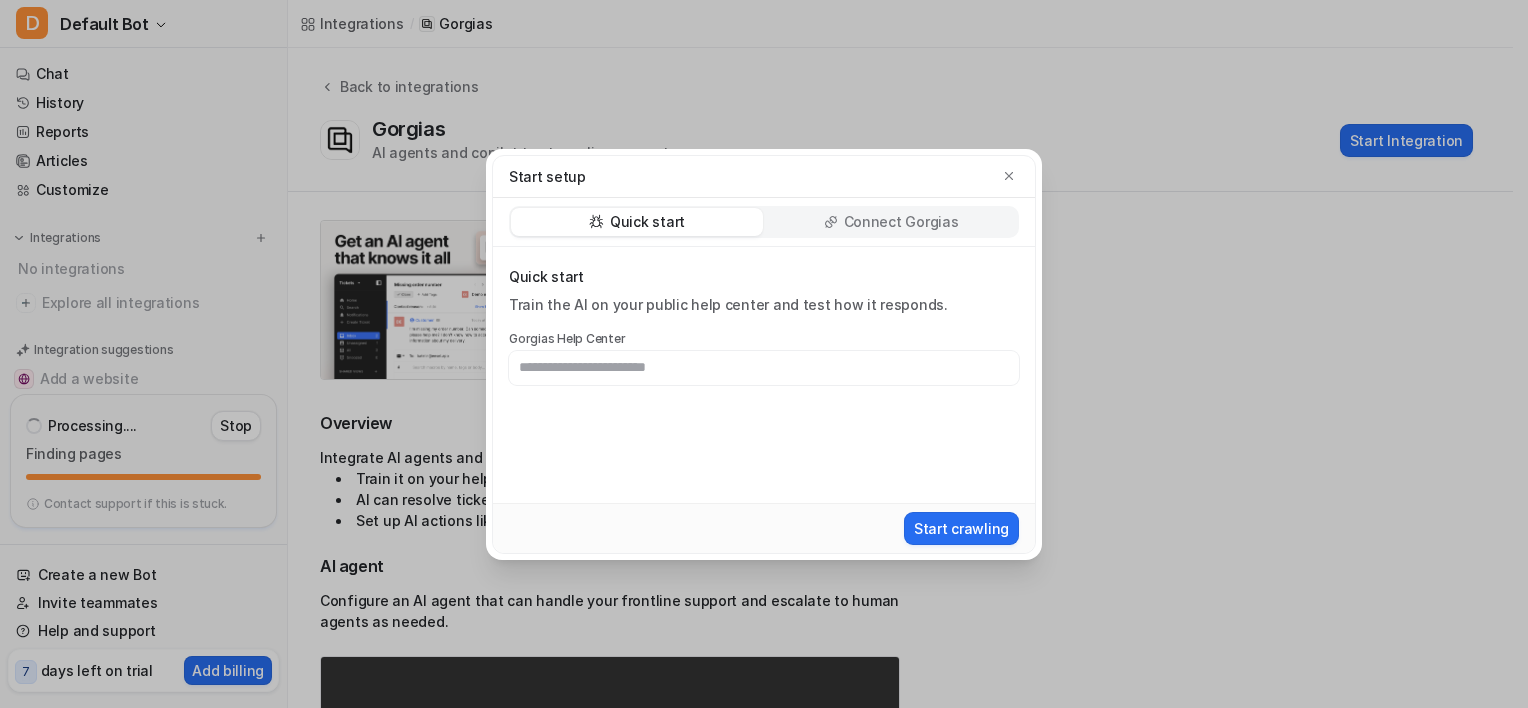 click at bounding box center (764, 368) 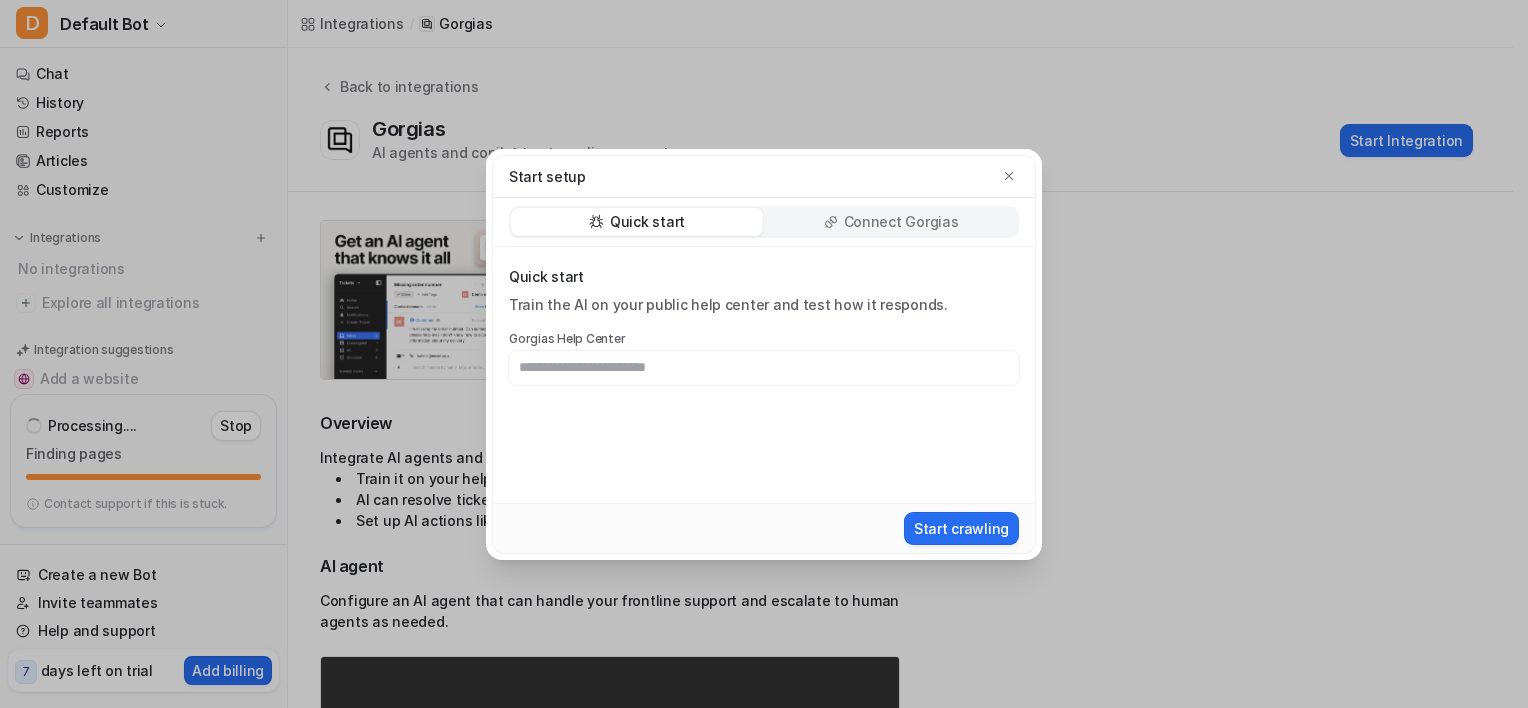 click at bounding box center [764, 368] 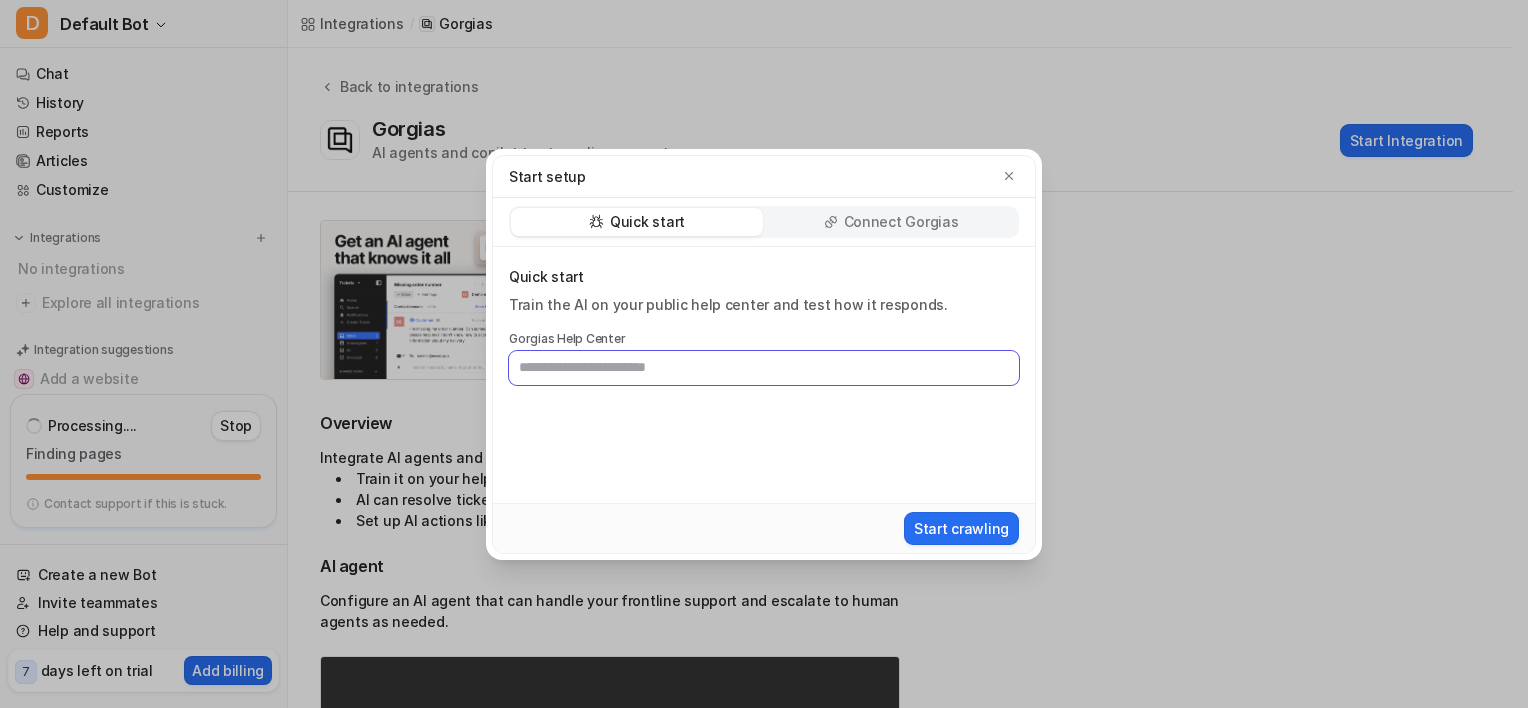 click at bounding box center (764, 368) 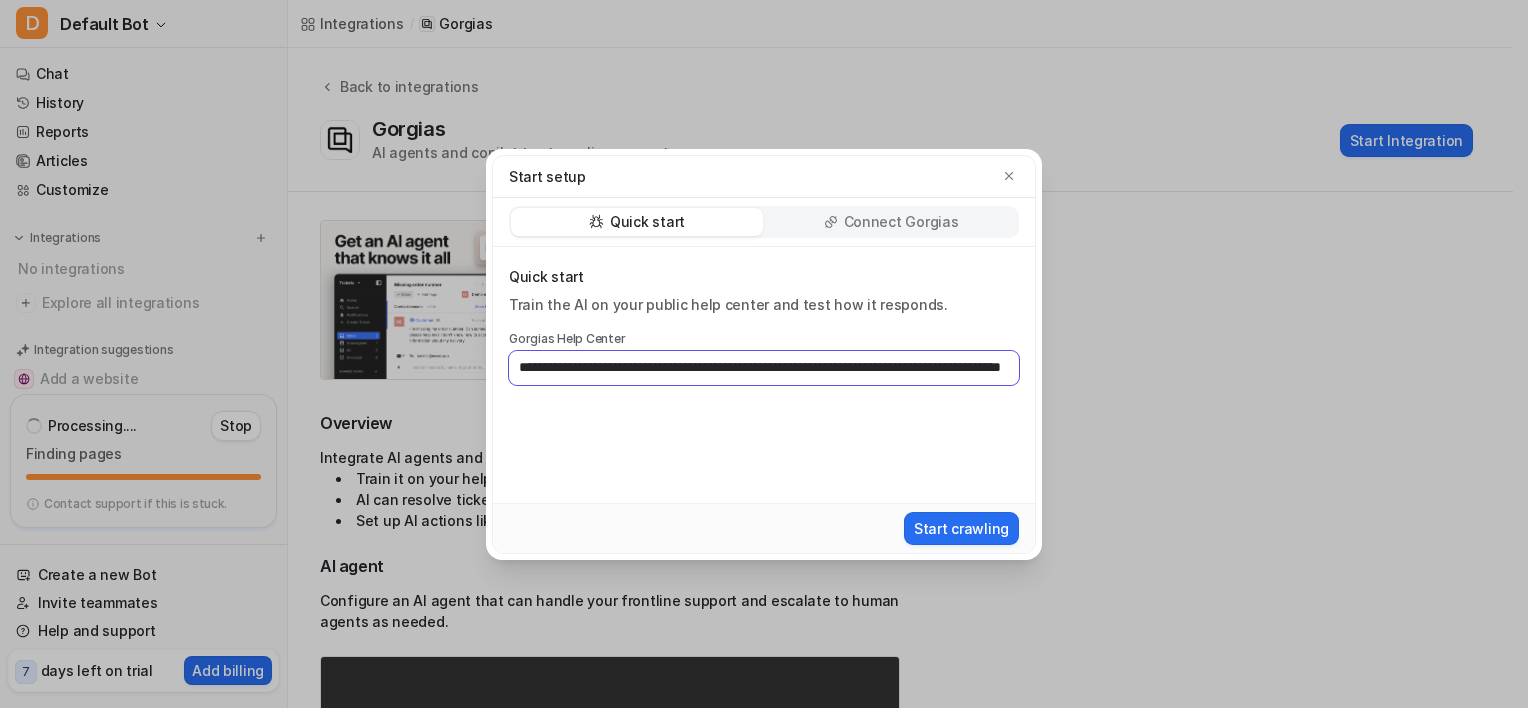 scroll, scrollTop: 0, scrollLeft: 233, axis: horizontal 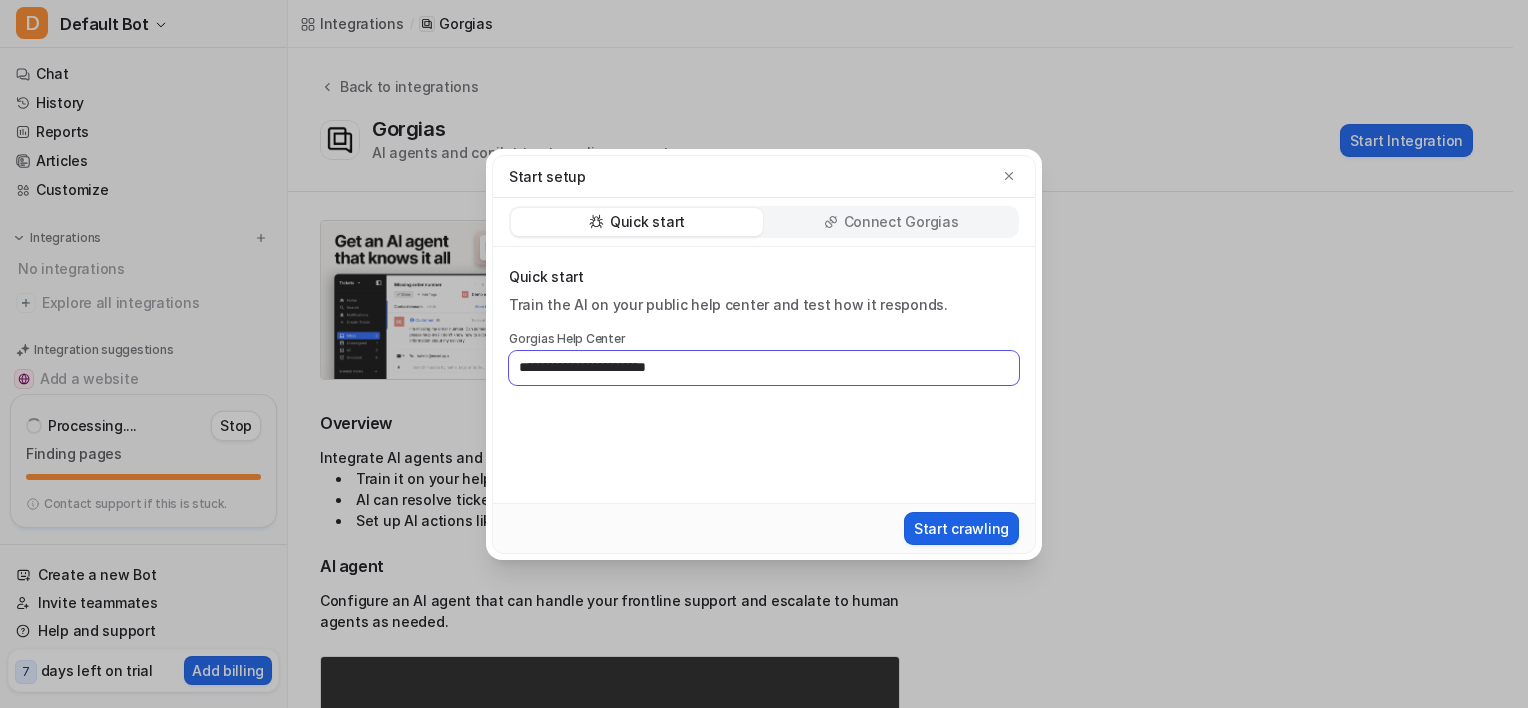 type on "**********" 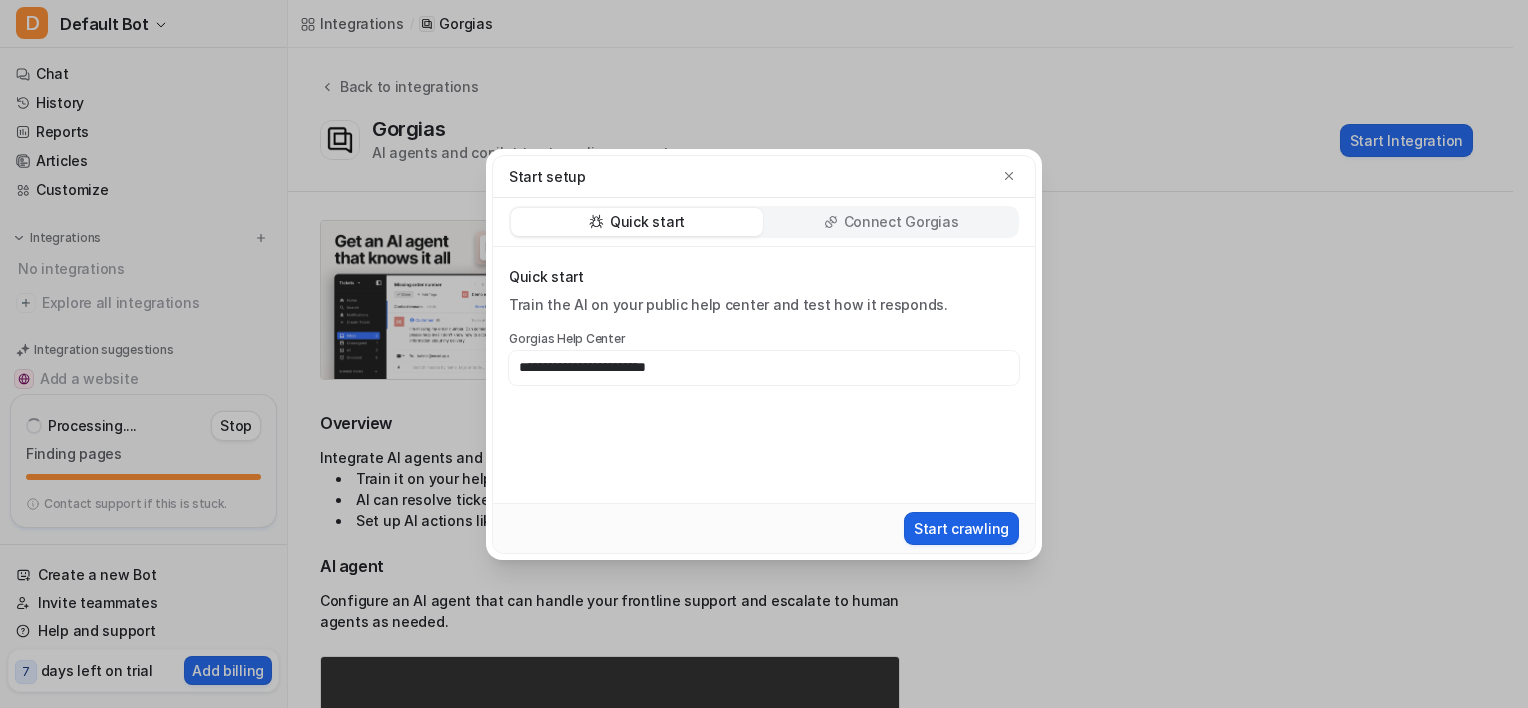 click on "Start crawling" at bounding box center [961, 528] 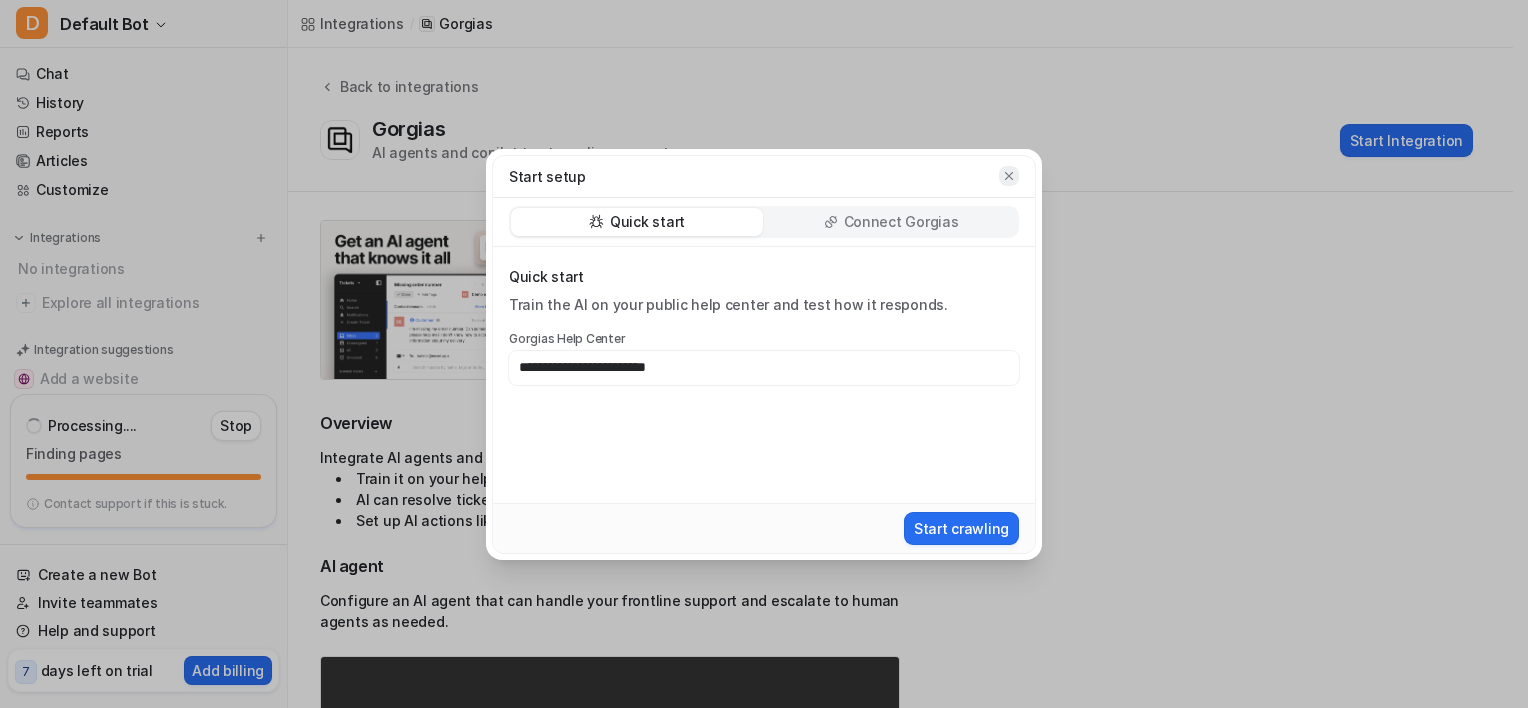 click 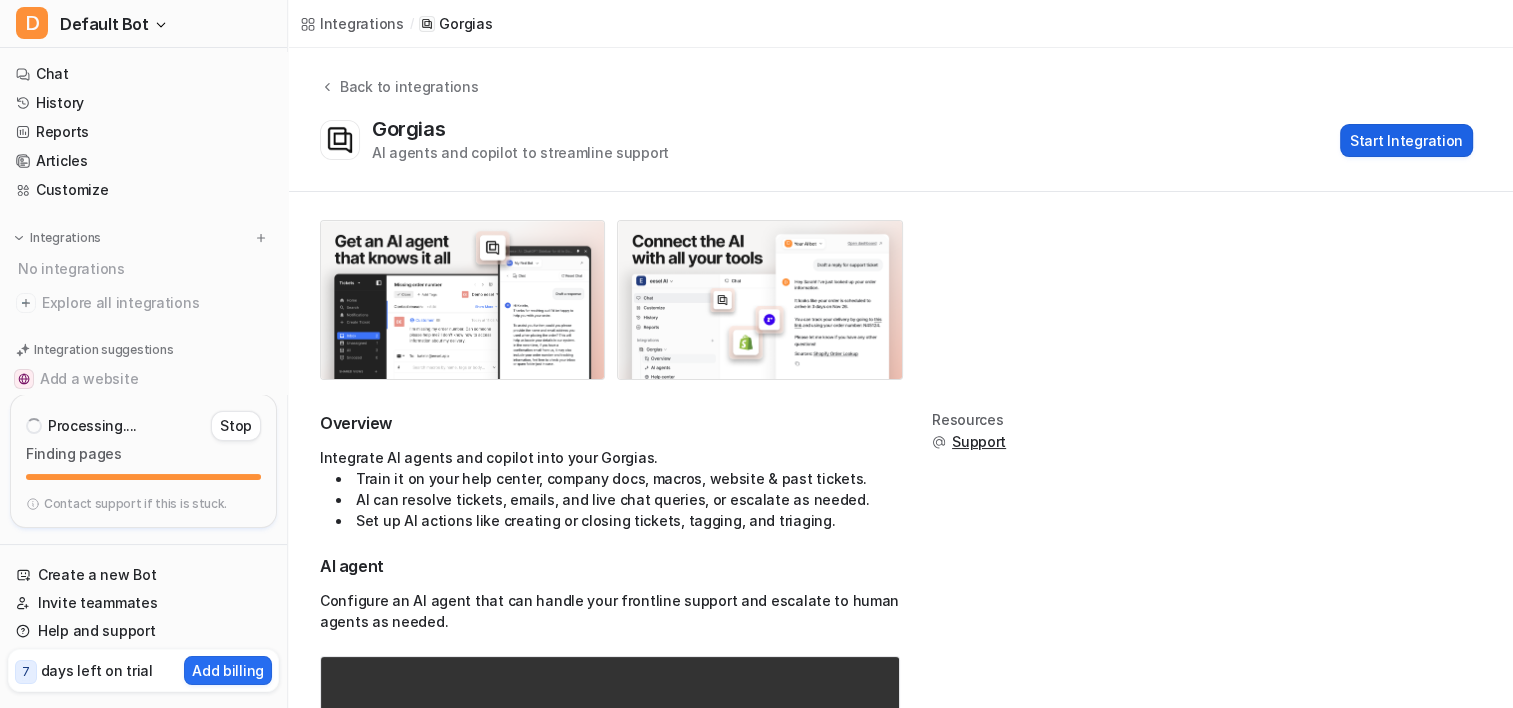 click on "Start Integration" at bounding box center (1406, 140) 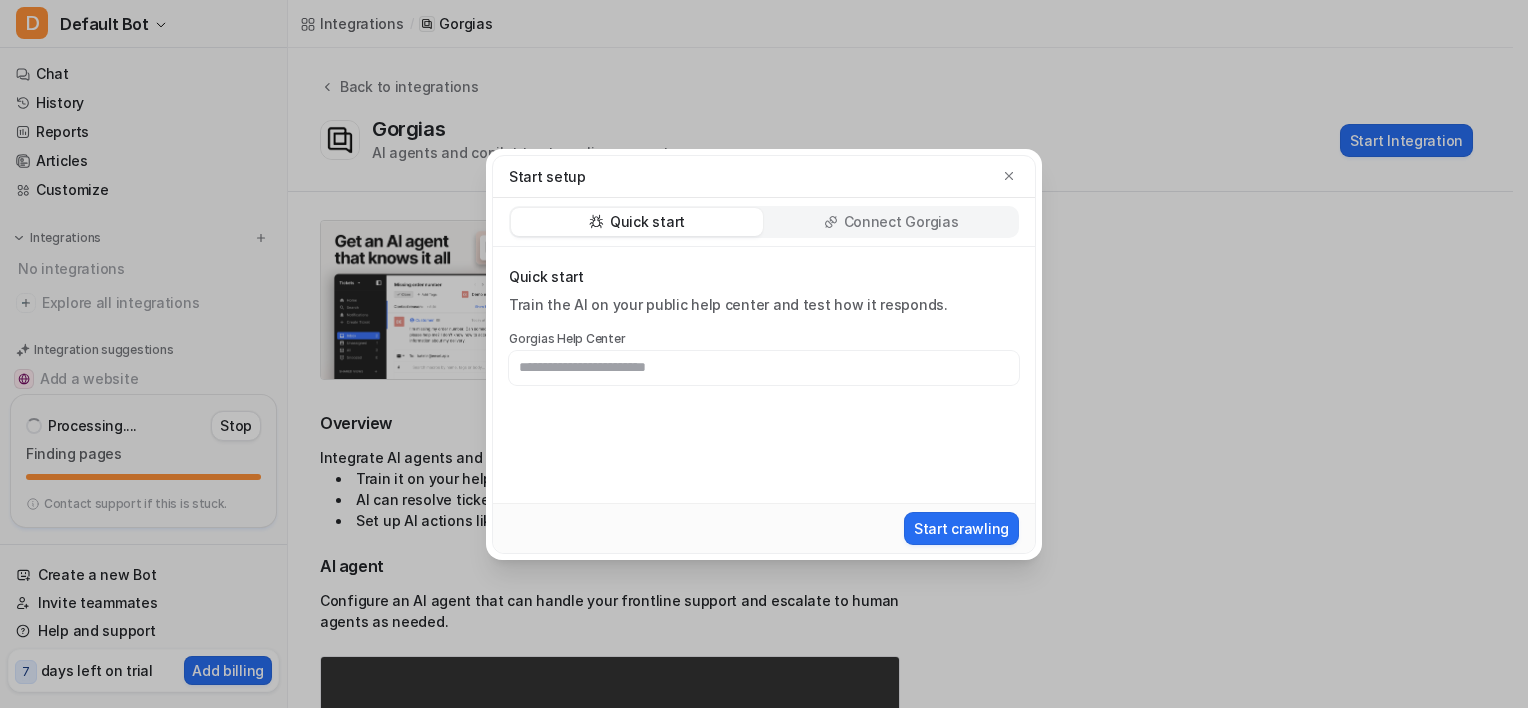 click on "Connect Gorgias" at bounding box center [901, 222] 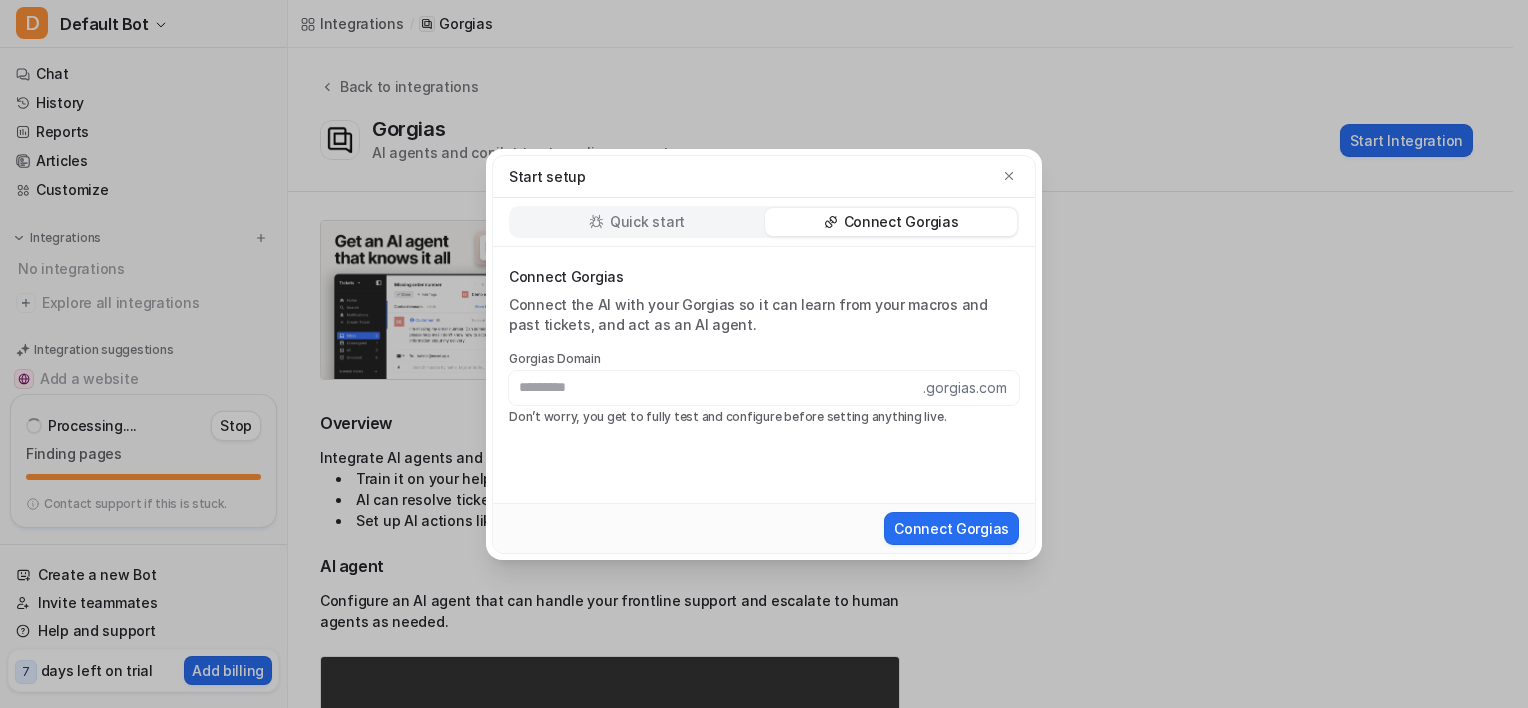 type on "**********" 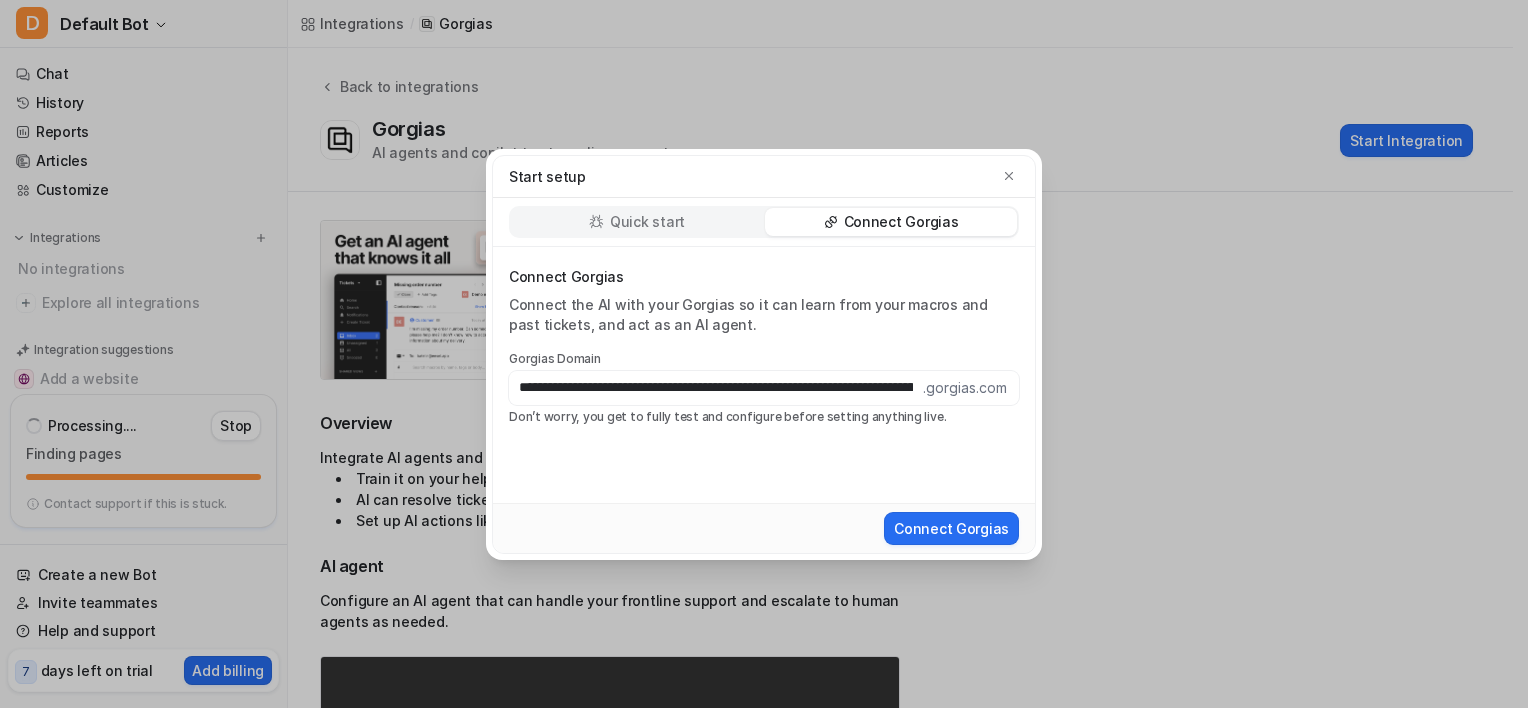 scroll, scrollTop: 0, scrollLeft: 331, axis: horizontal 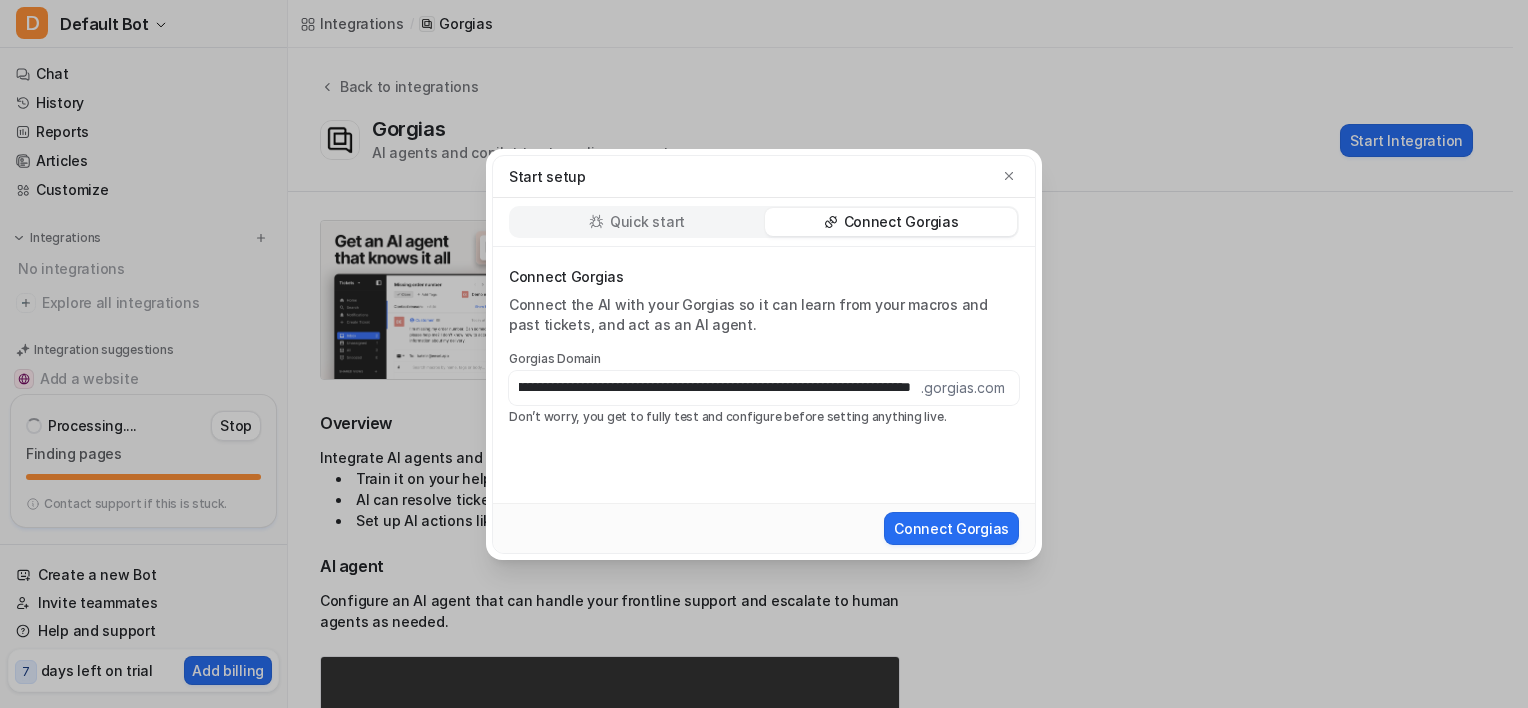 click on "**********" at bounding box center (715, 388) 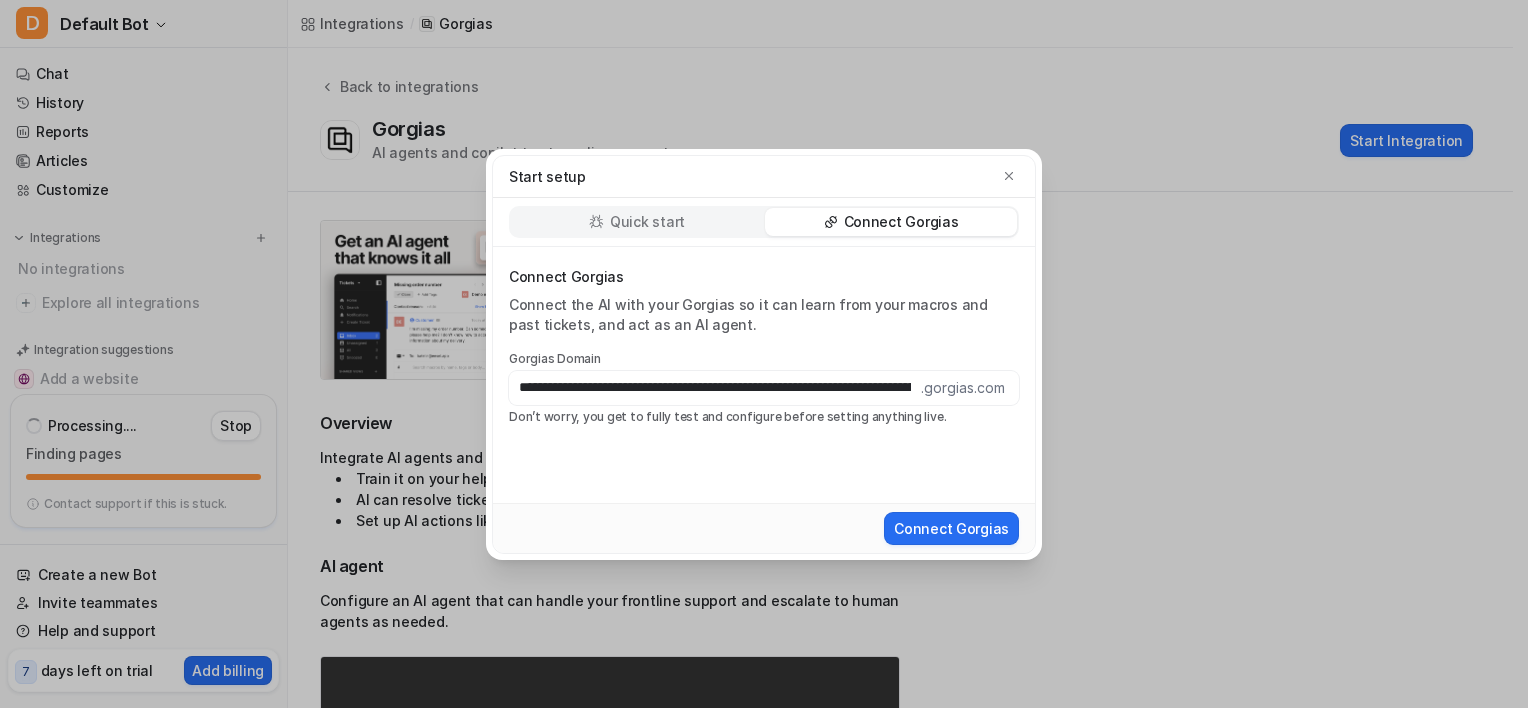 scroll, scrollTop: 0, scrollLeft: 331, axis: horizontal 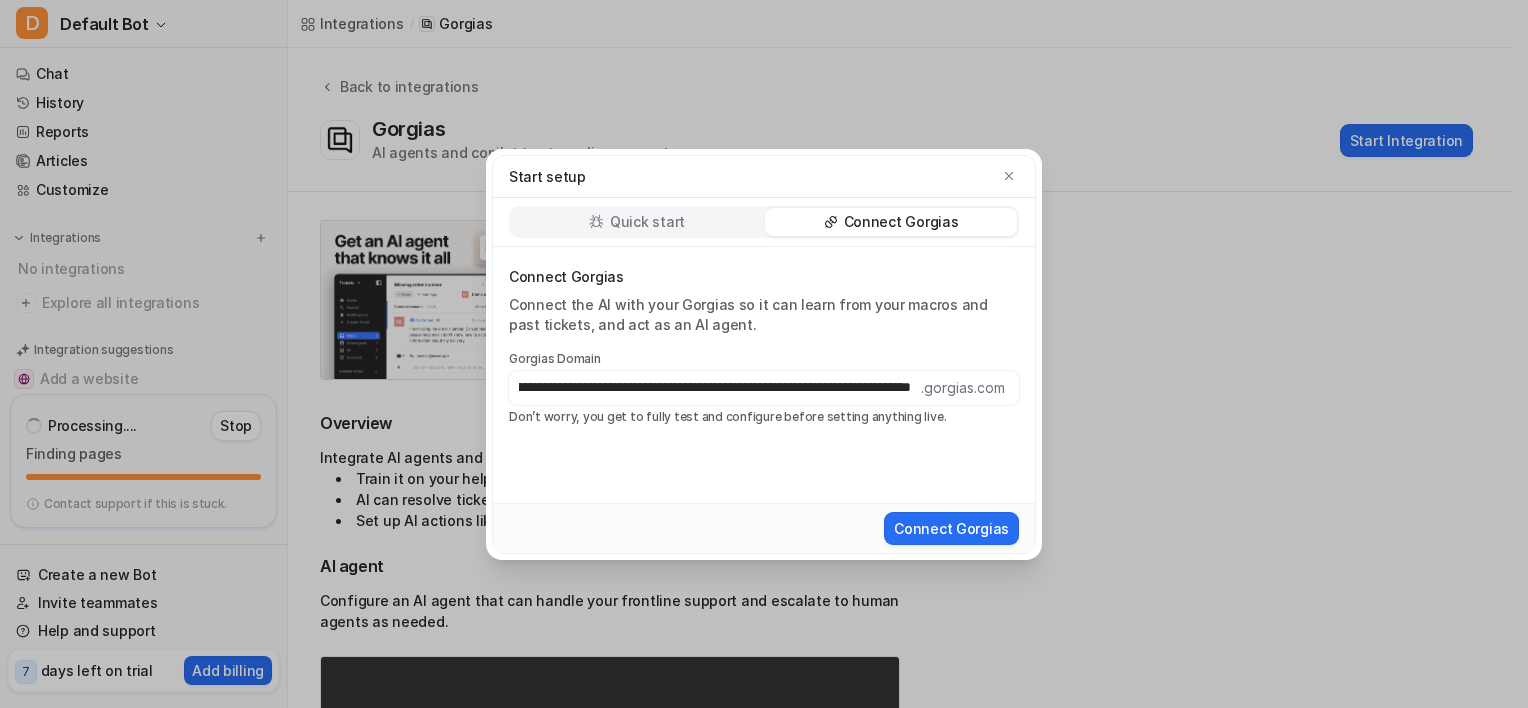 click on "**********" at bounding box center [715, 388] 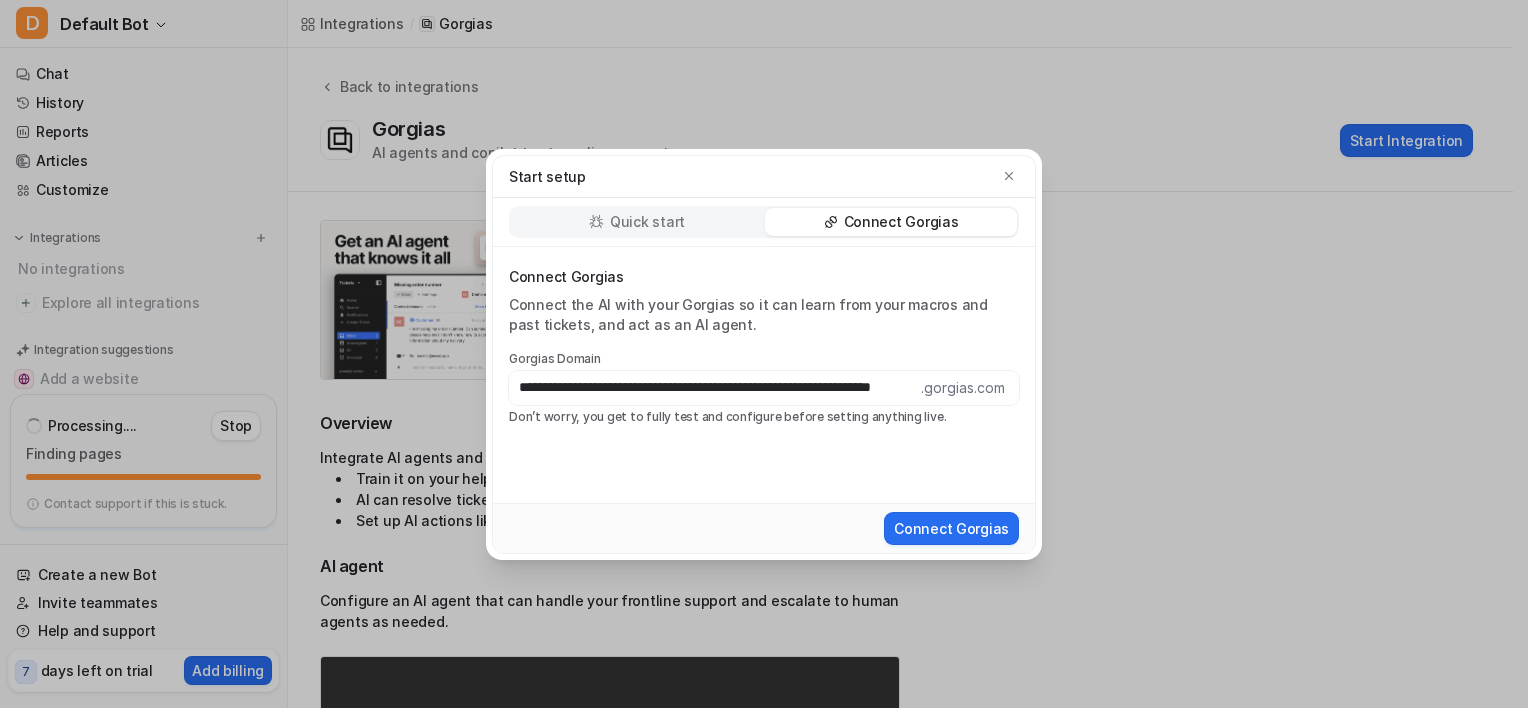 scroll, scrollTop: 0, scrollLeft: 0, axis: both 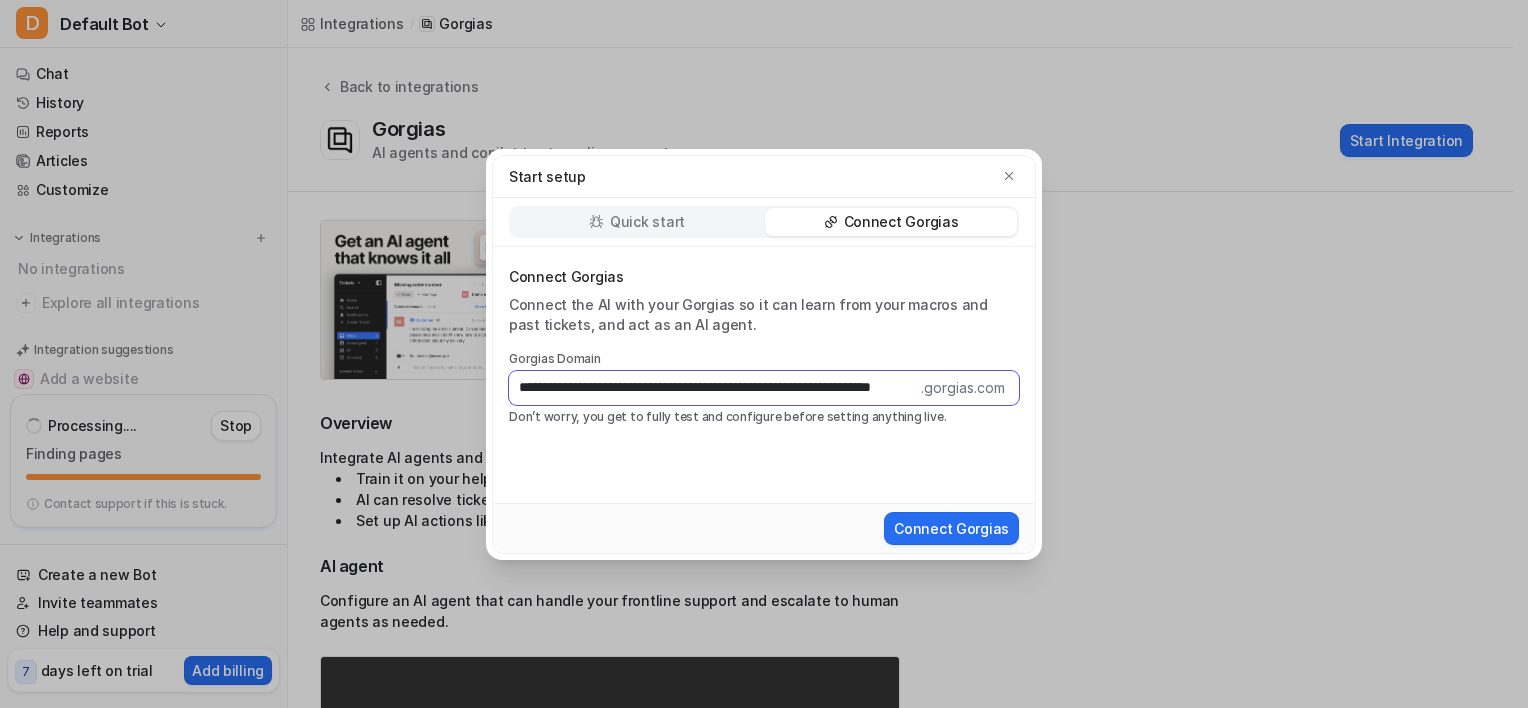 click on "**********" at bounding box center (715, 388) 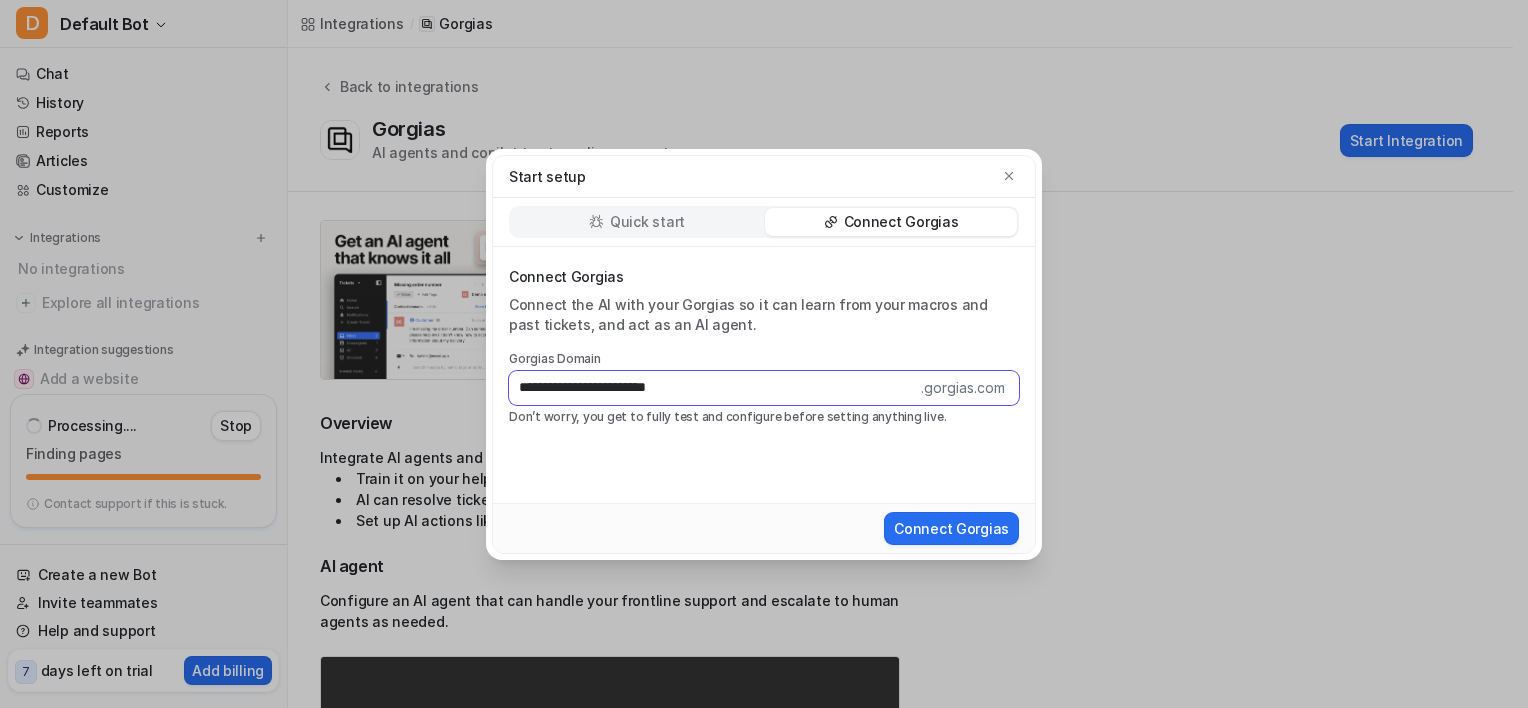 scroll, scrollTop: 0, scrollLeft: 0, axis: both 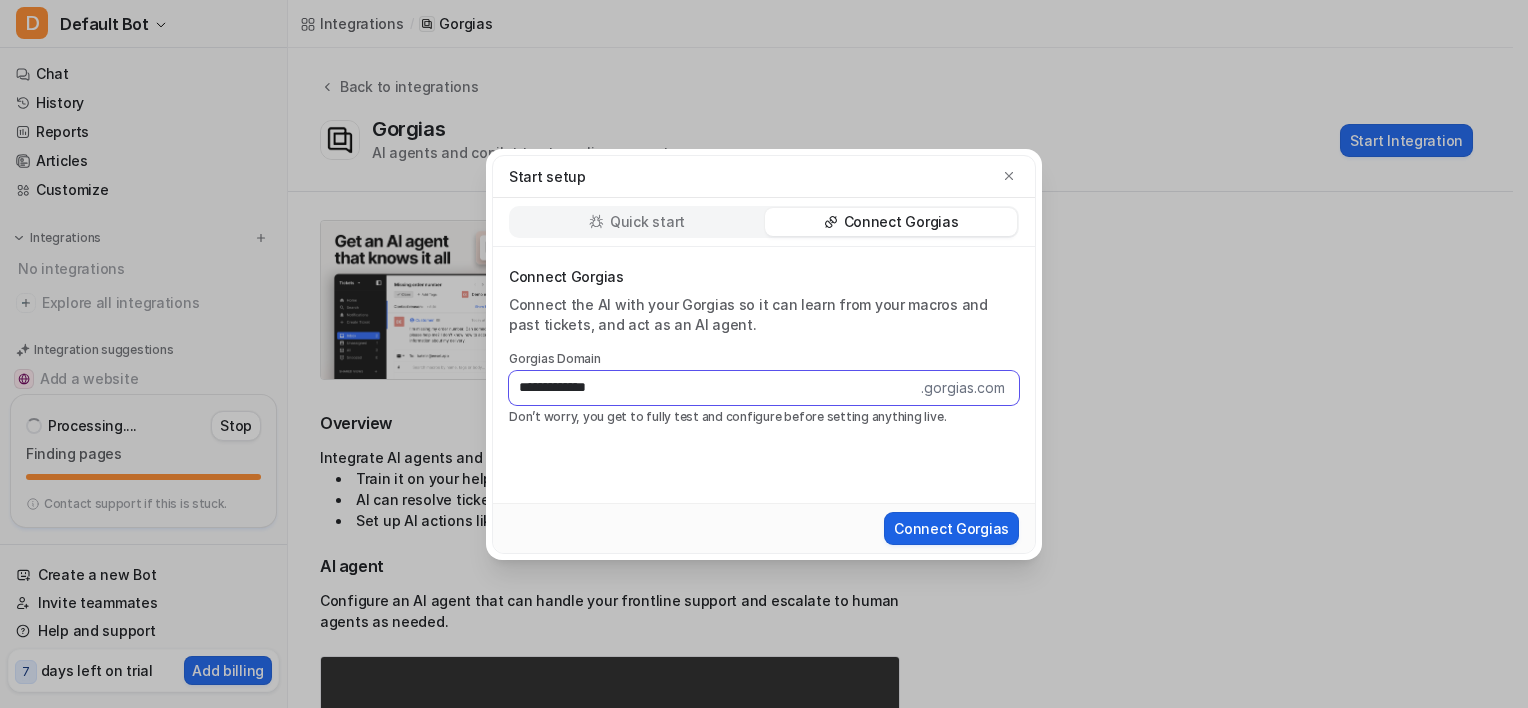 type on "**********" 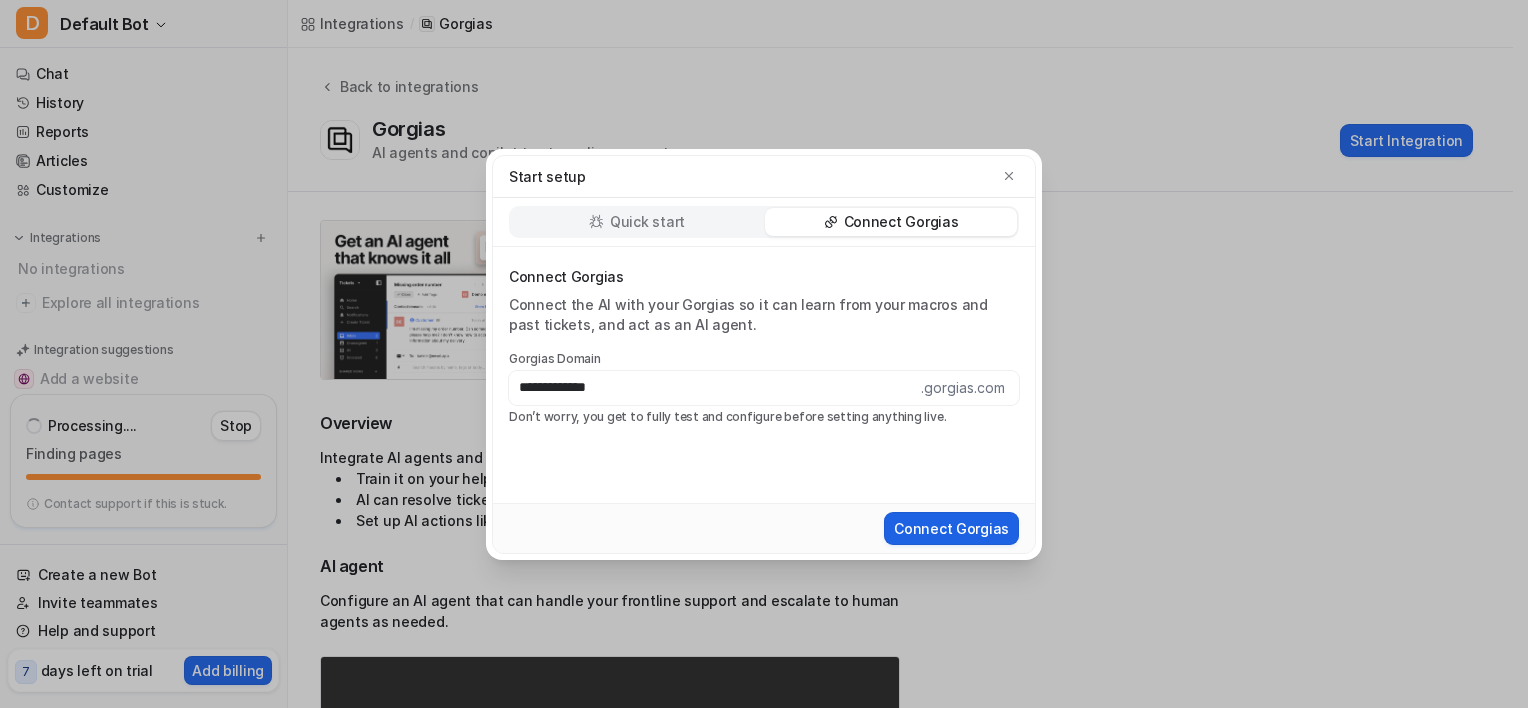 click on "Connect Gorgias" at bounding box center (951, 528) 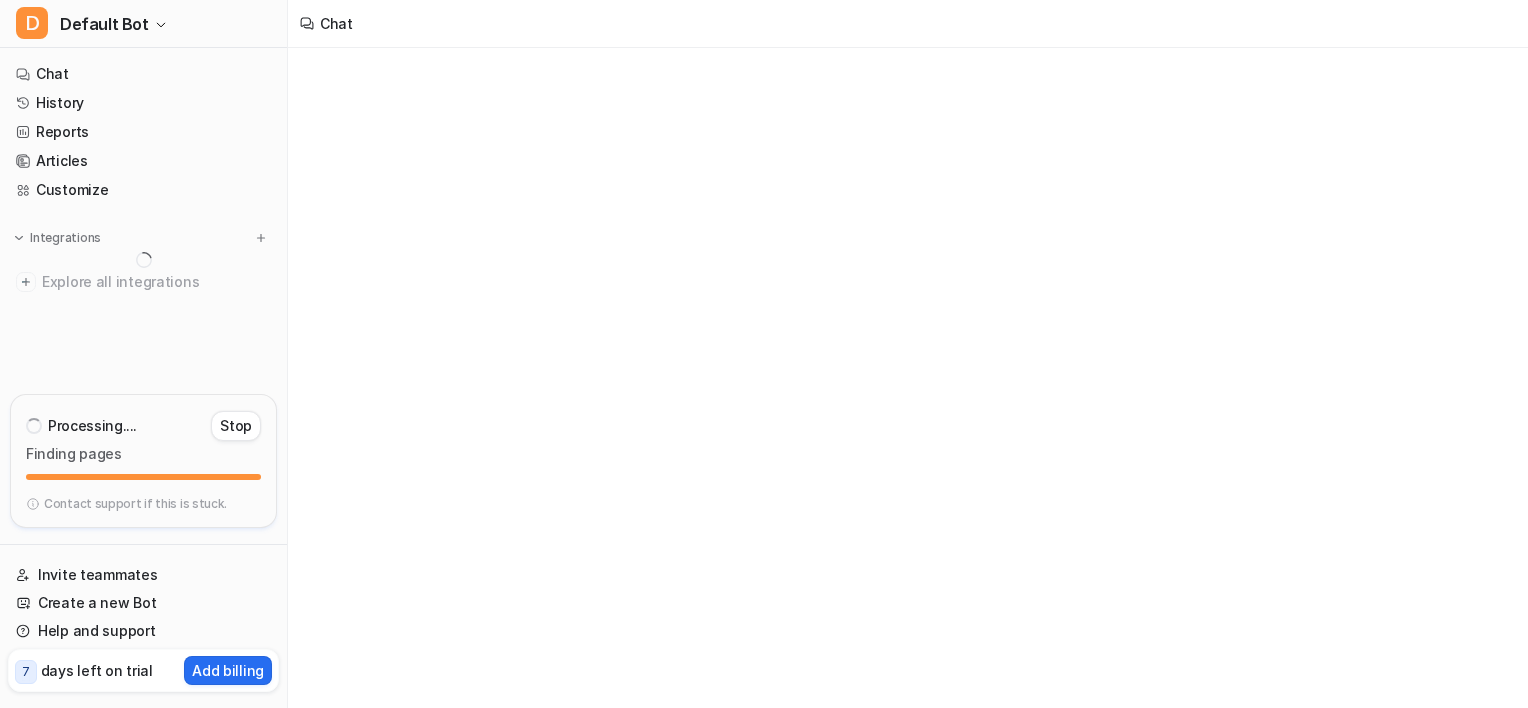 scroll, scrollTop: 0, scrollLeft: 0, axis: both 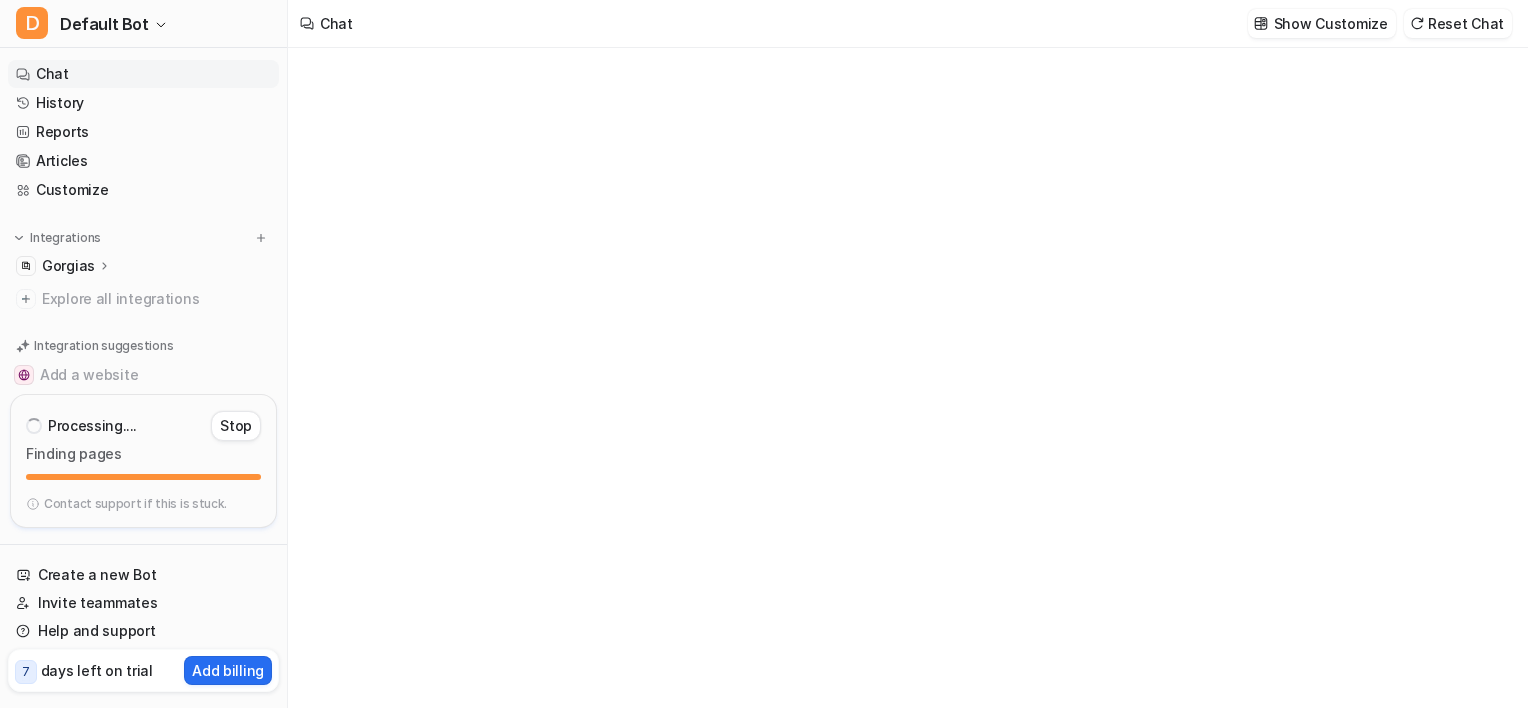 type on "**********" 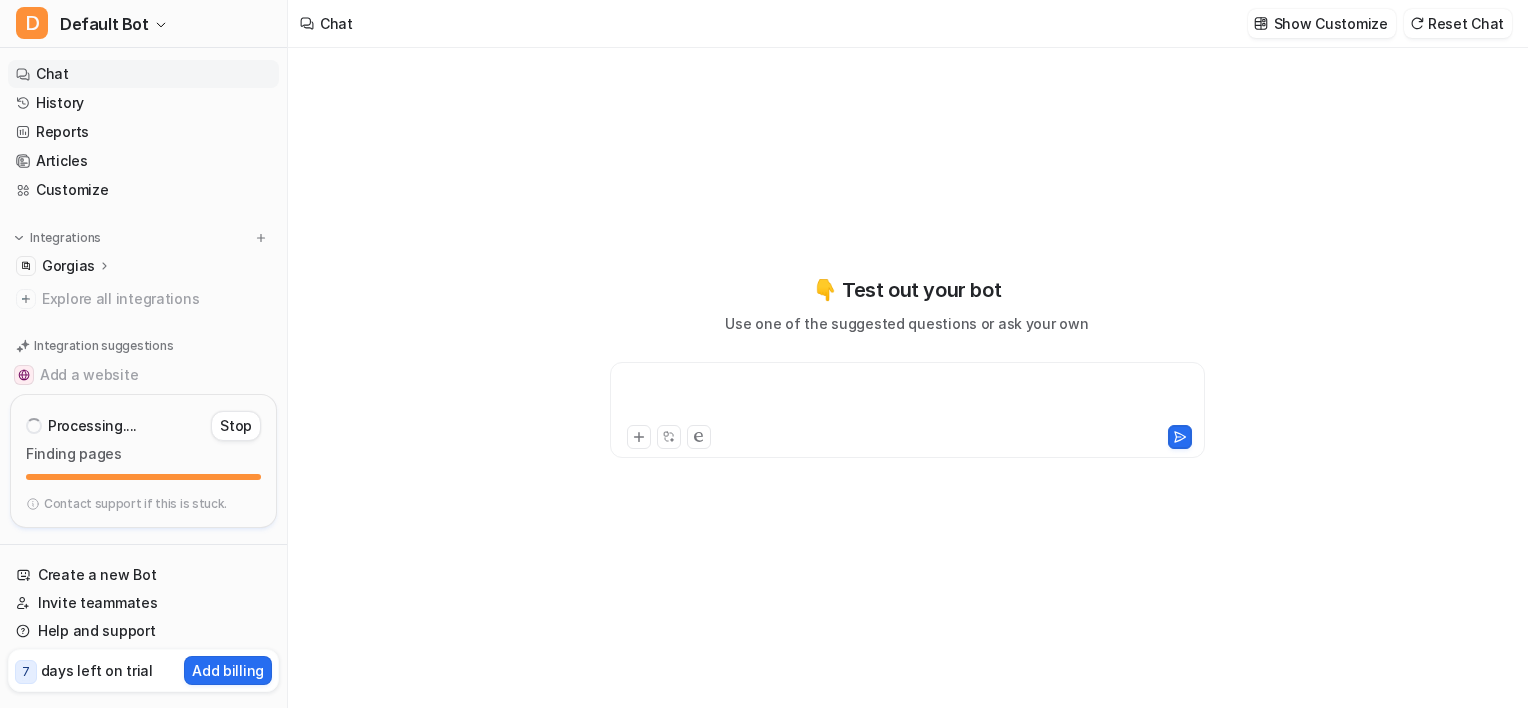 click at bounding box center [907, 398] 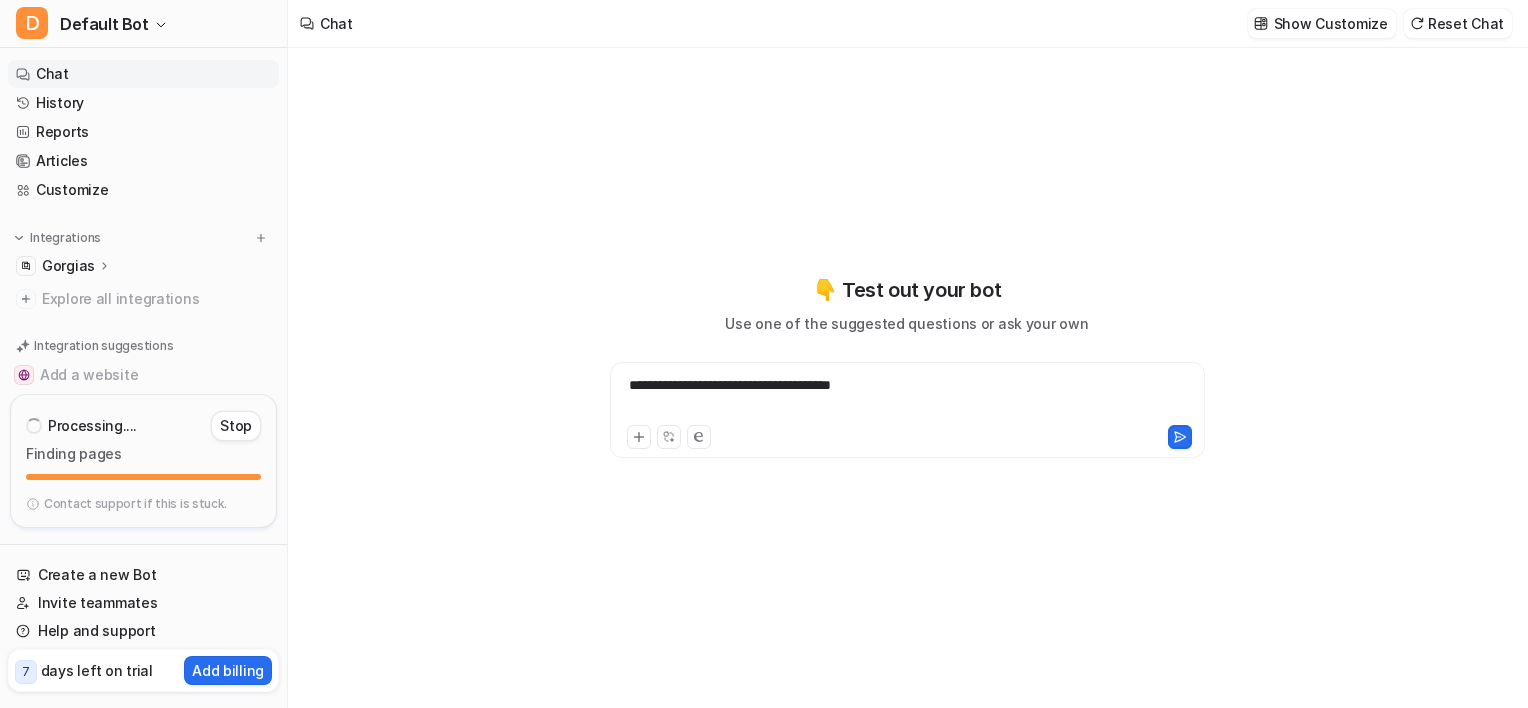 click on "**********" at bounding box center (907, 398) 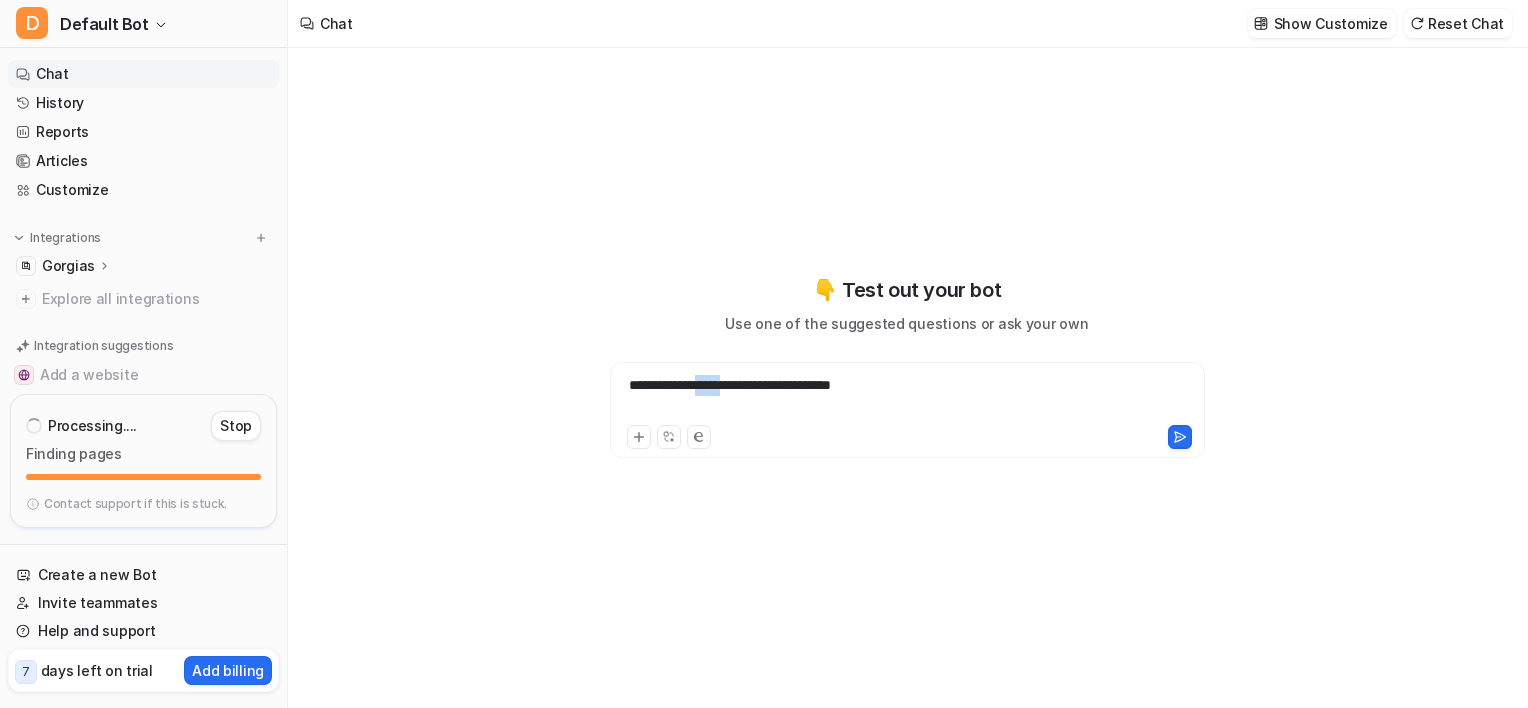 click on "**********" at bounding box center [907, 398] 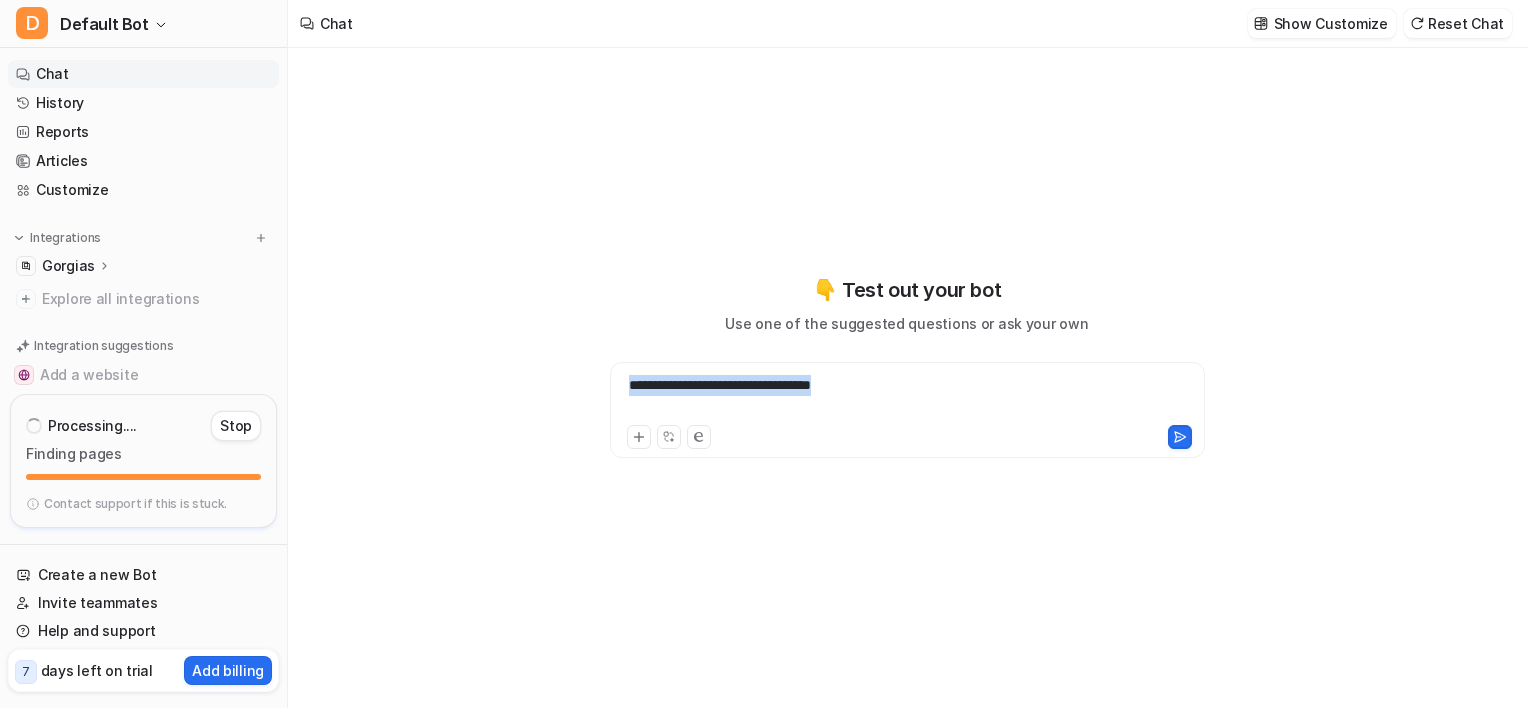 drag, startPoint x: 882, startPoint y: 387, endPoint x: 619, endPoint y: 380, distance: 263.09314 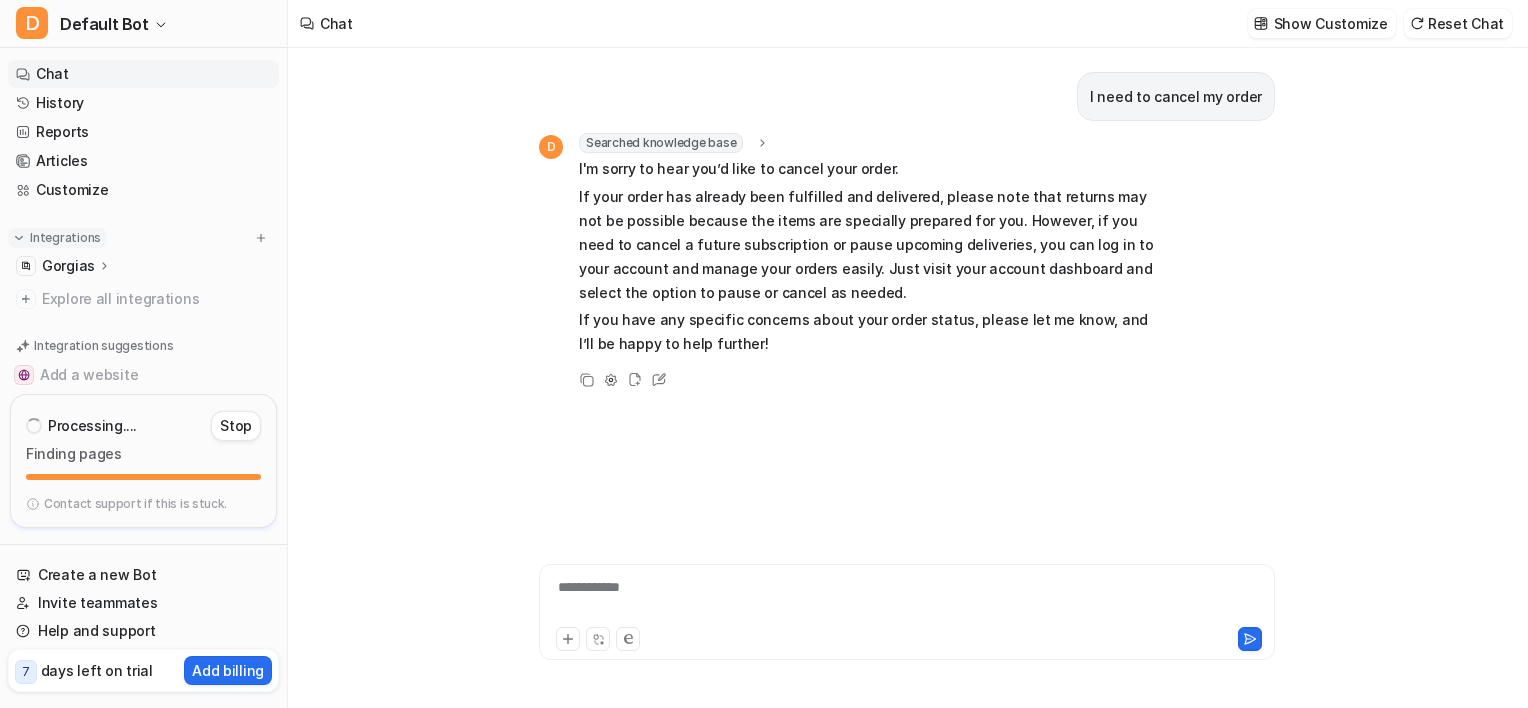 click on "Integrations" at bounding box center [65, 238] 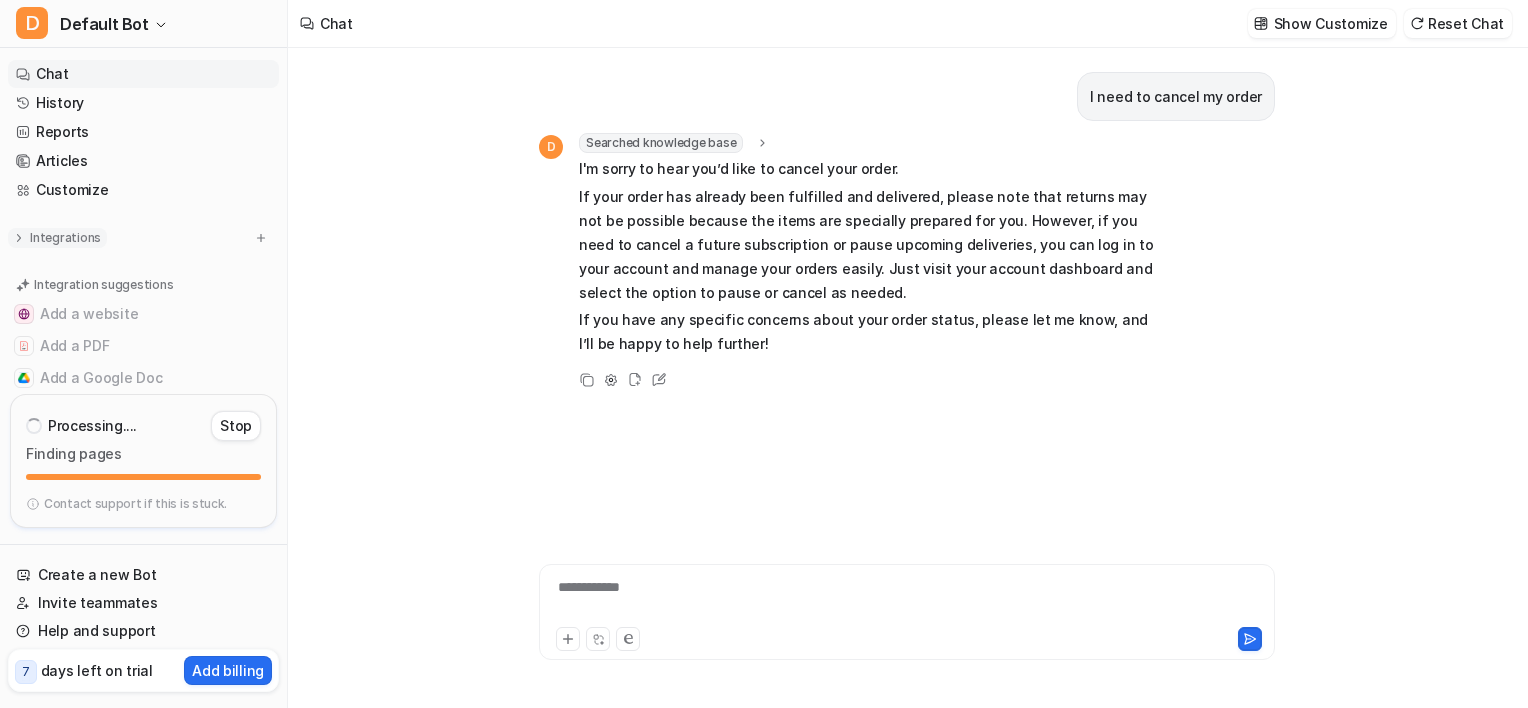 click on "Integrations" at bounding box center [65, 238] 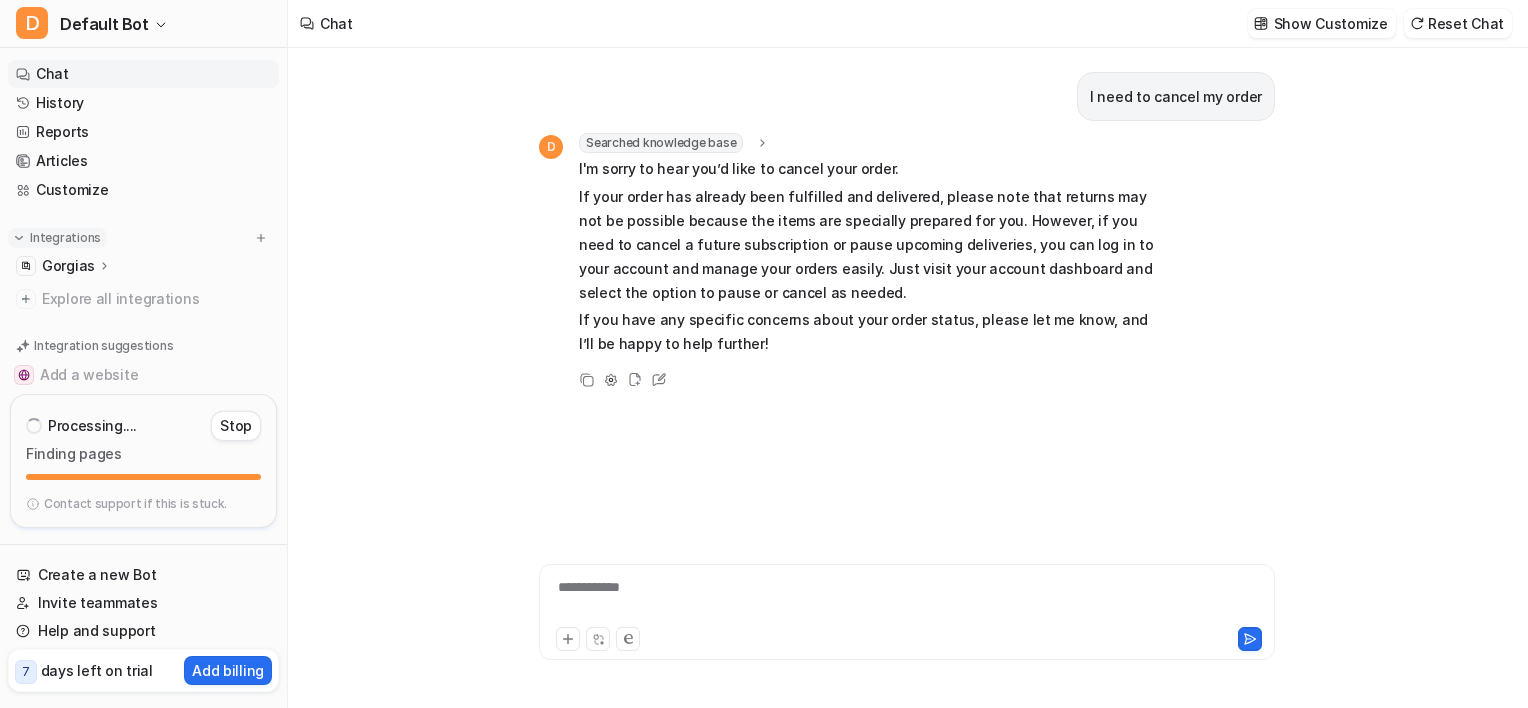 click at bounding box center (19, 238) 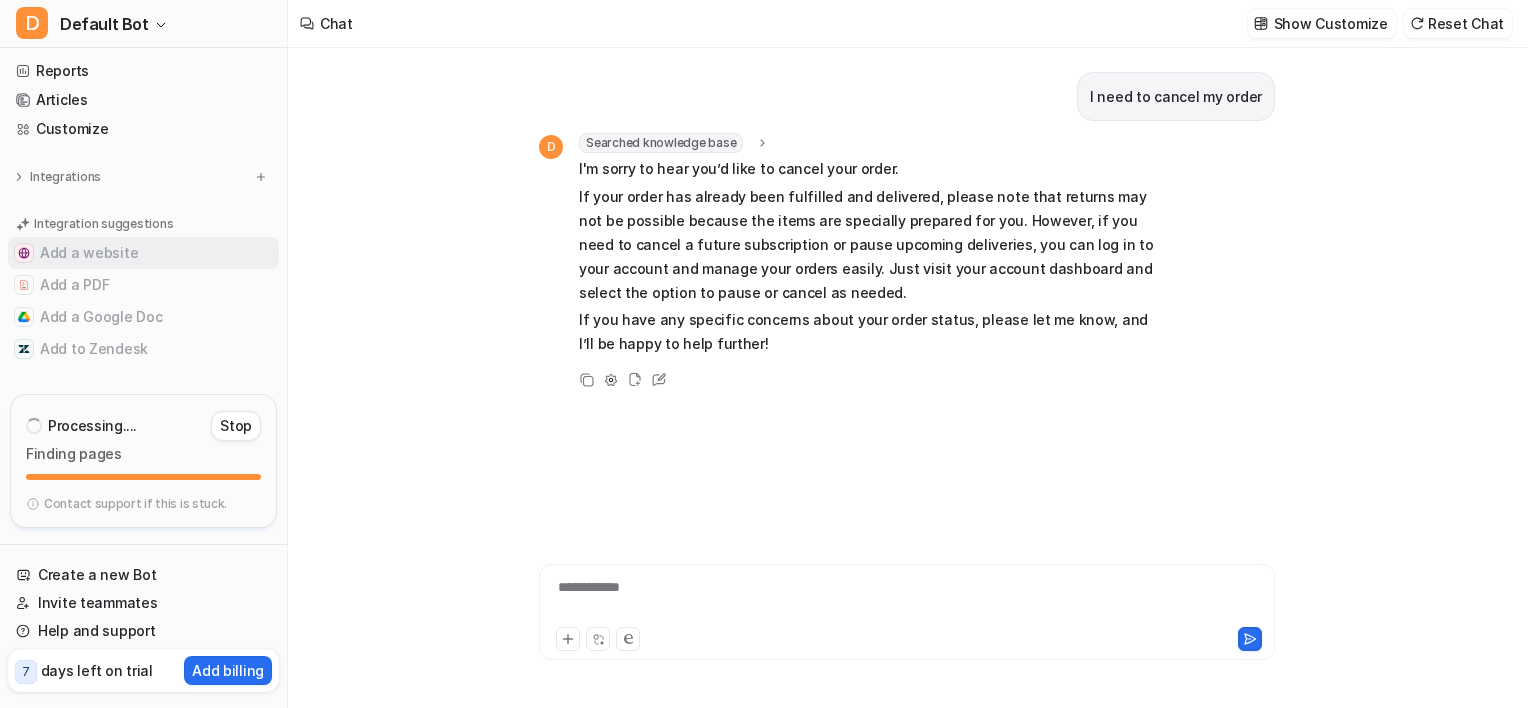 scroll, scrollTop: 64, scrollLeft: 0, axis: vertical 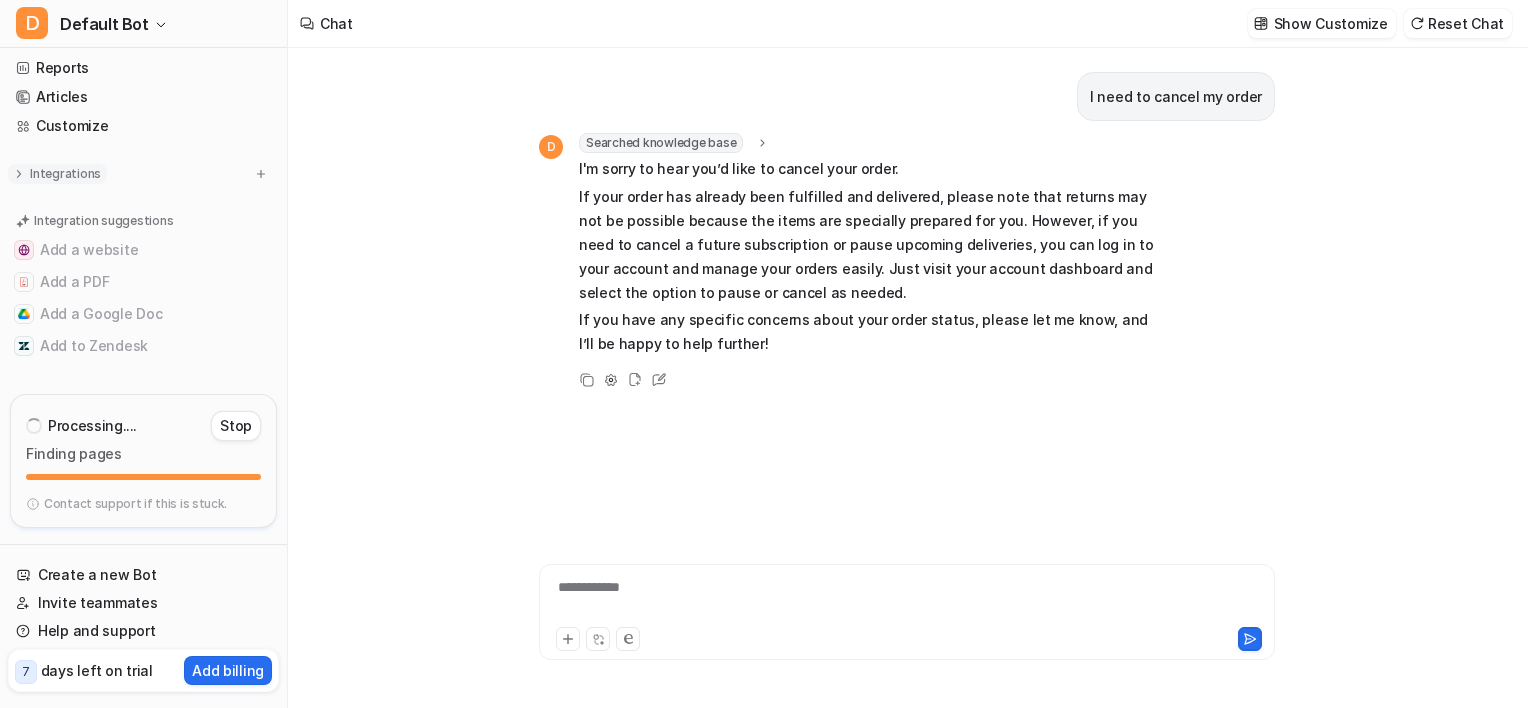 click on "Integrations" at bounding box center [65, 174] 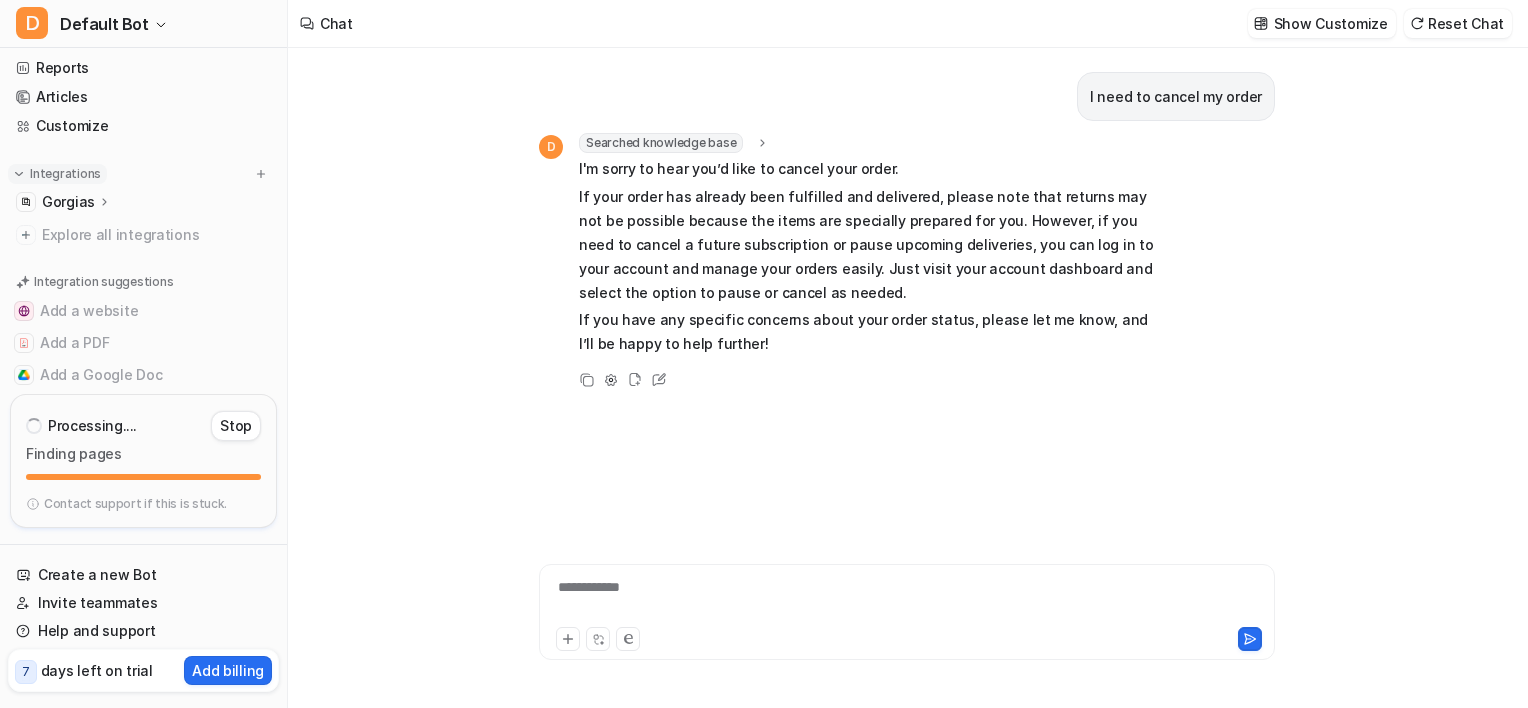 scroll, scrollTop: 0, scrollLeft: 0, axis: both 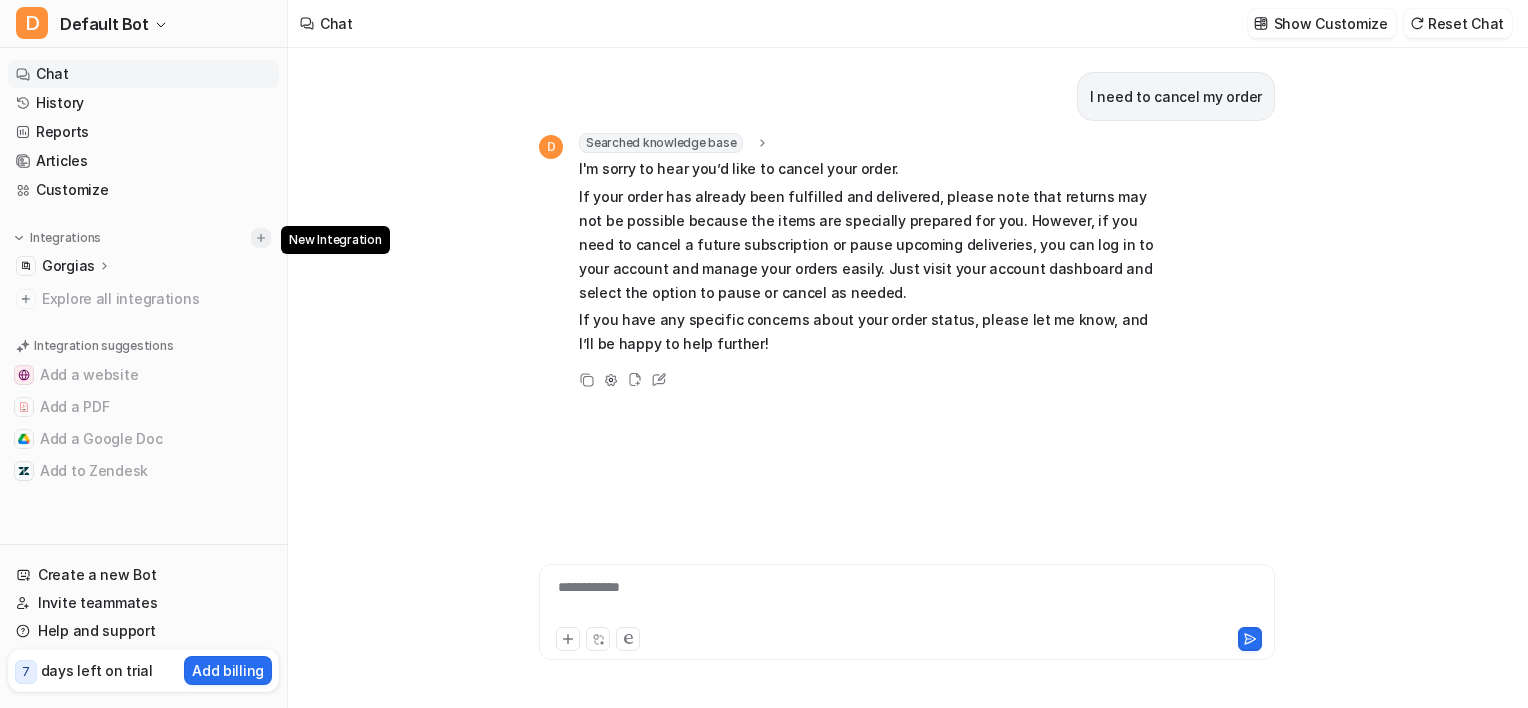 click at bounding box center [261, 238] 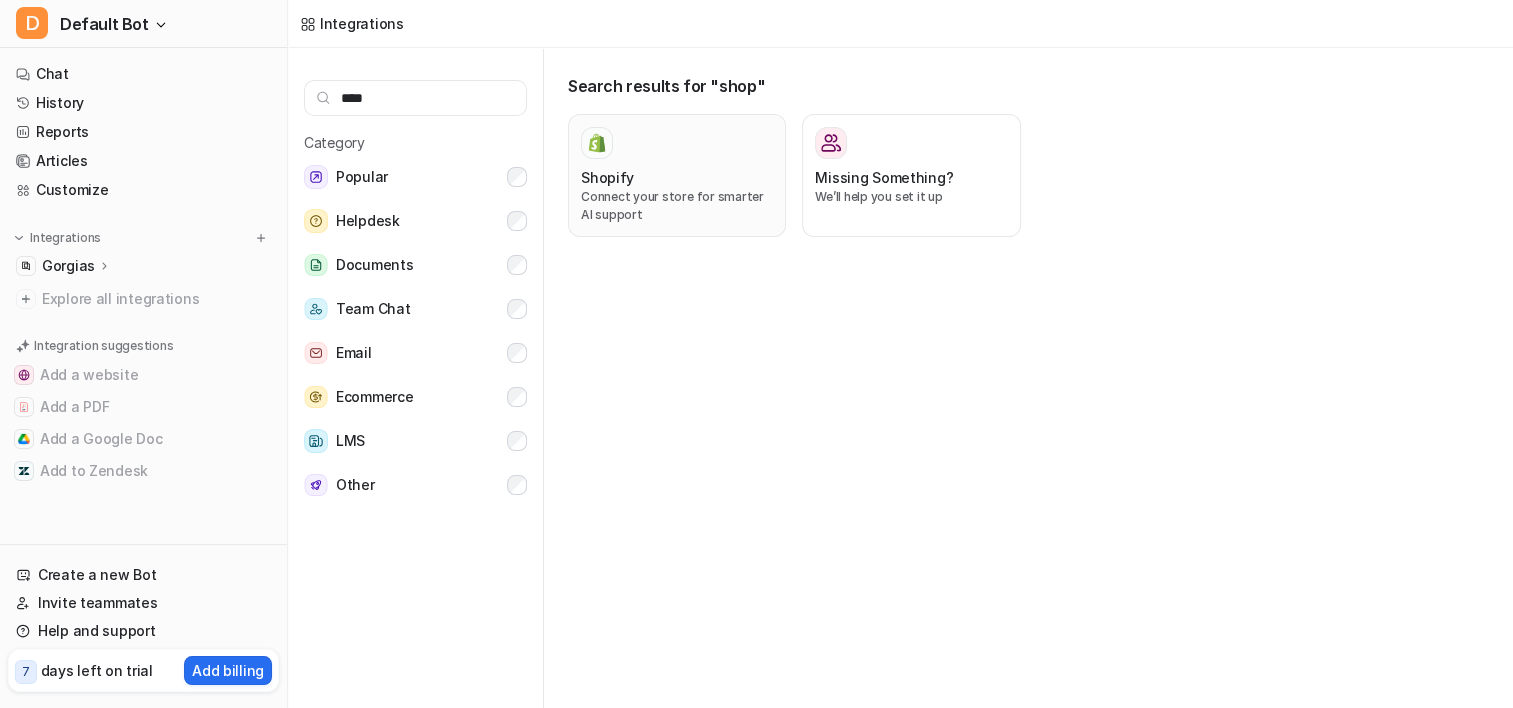 type on "****" 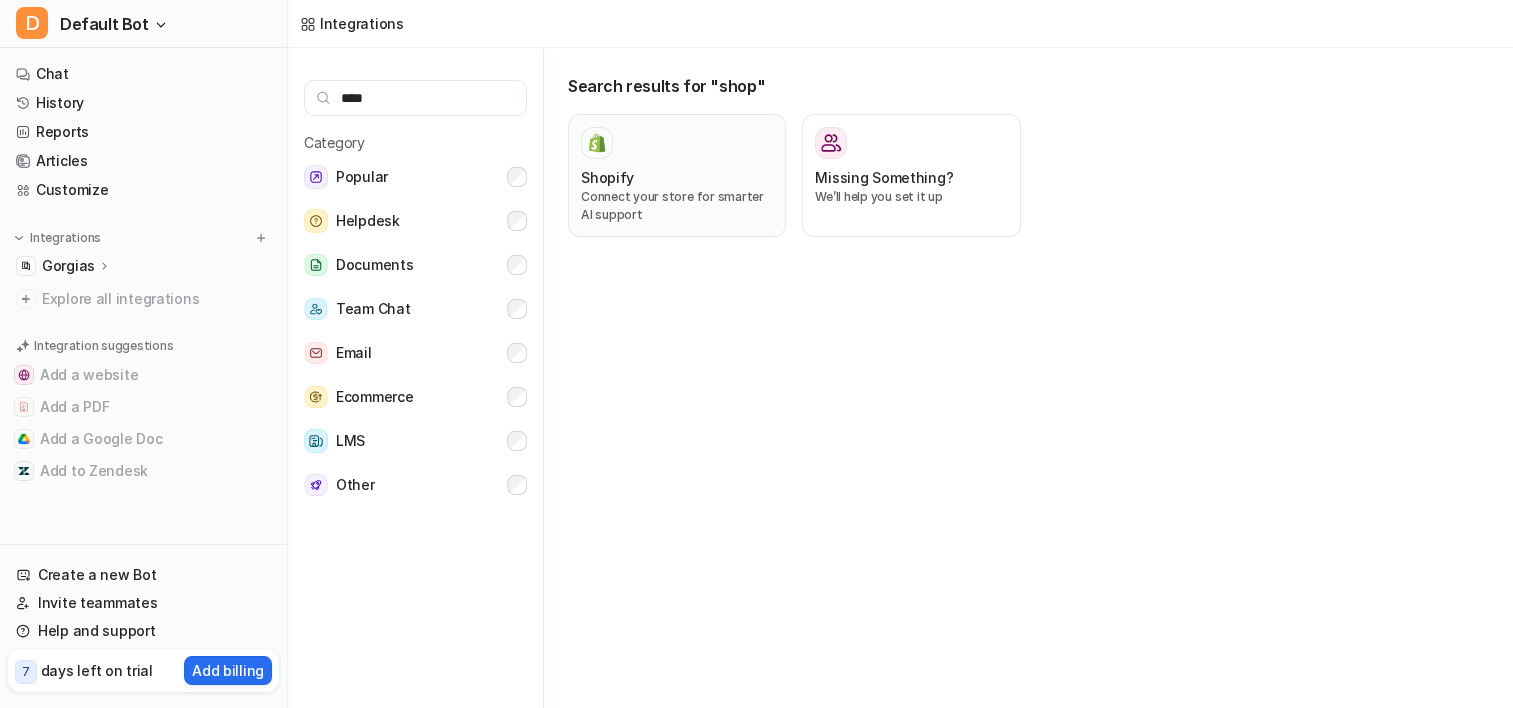 click on "Shopify" at bounding box center (607, 177) 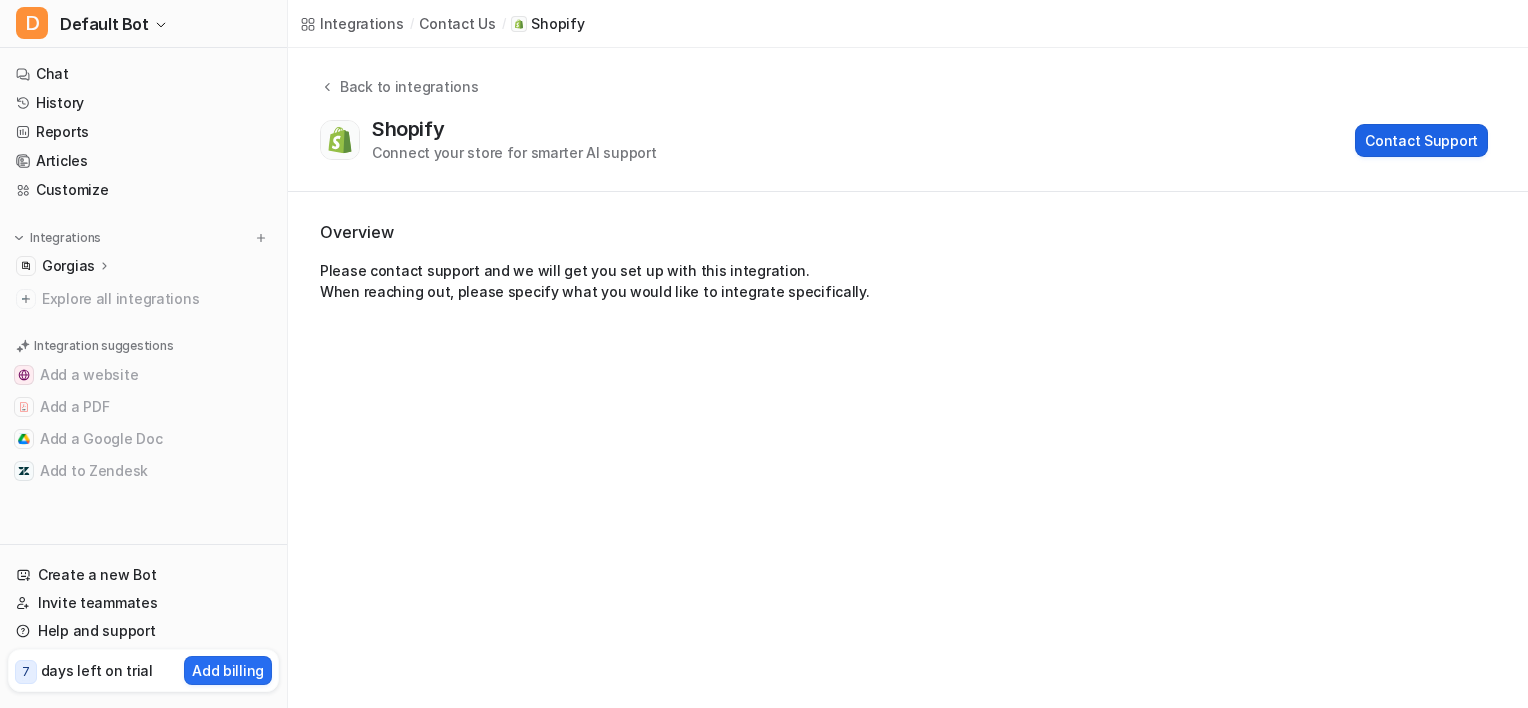click on "Contact Support" at bounding box center (1421, 140) 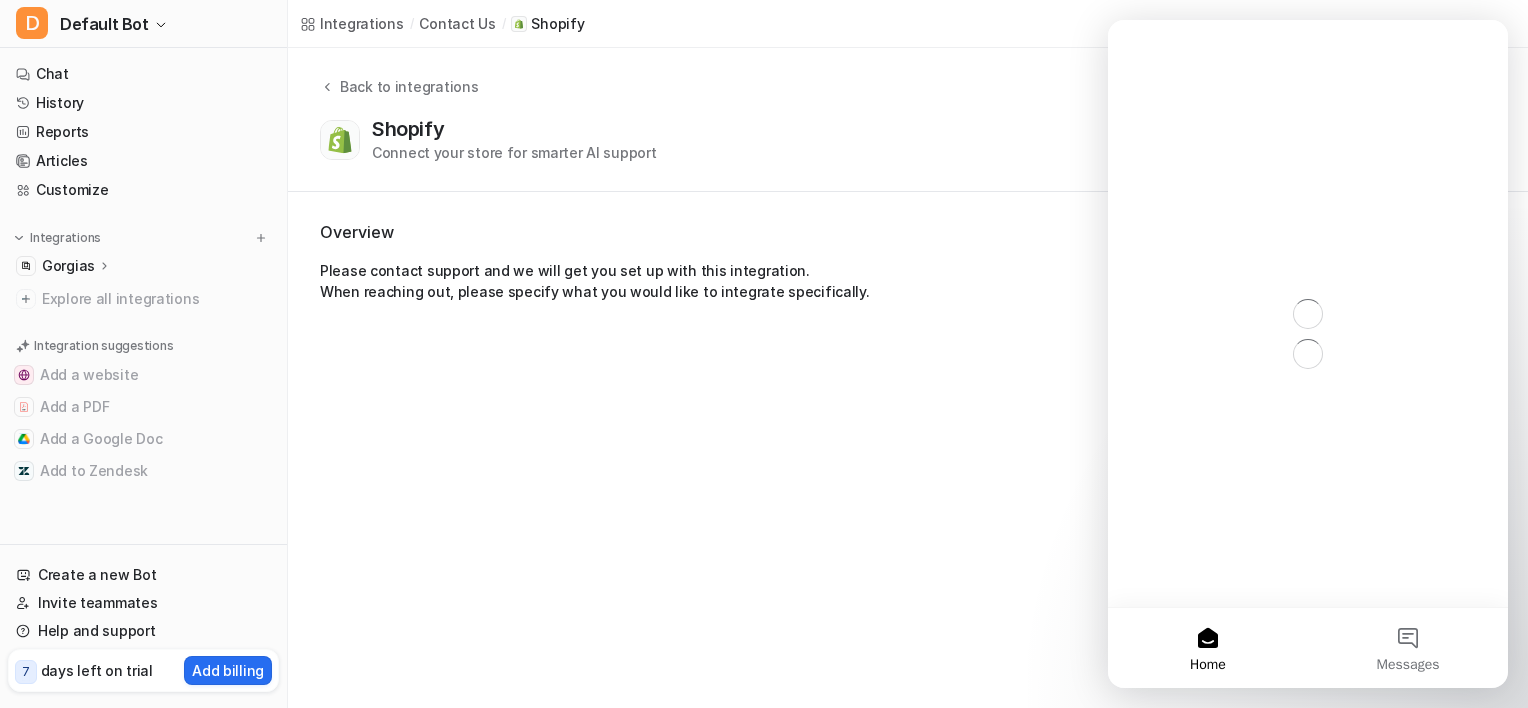 scroll, scrollTop: 0, scrollLeft: 0, axis: both 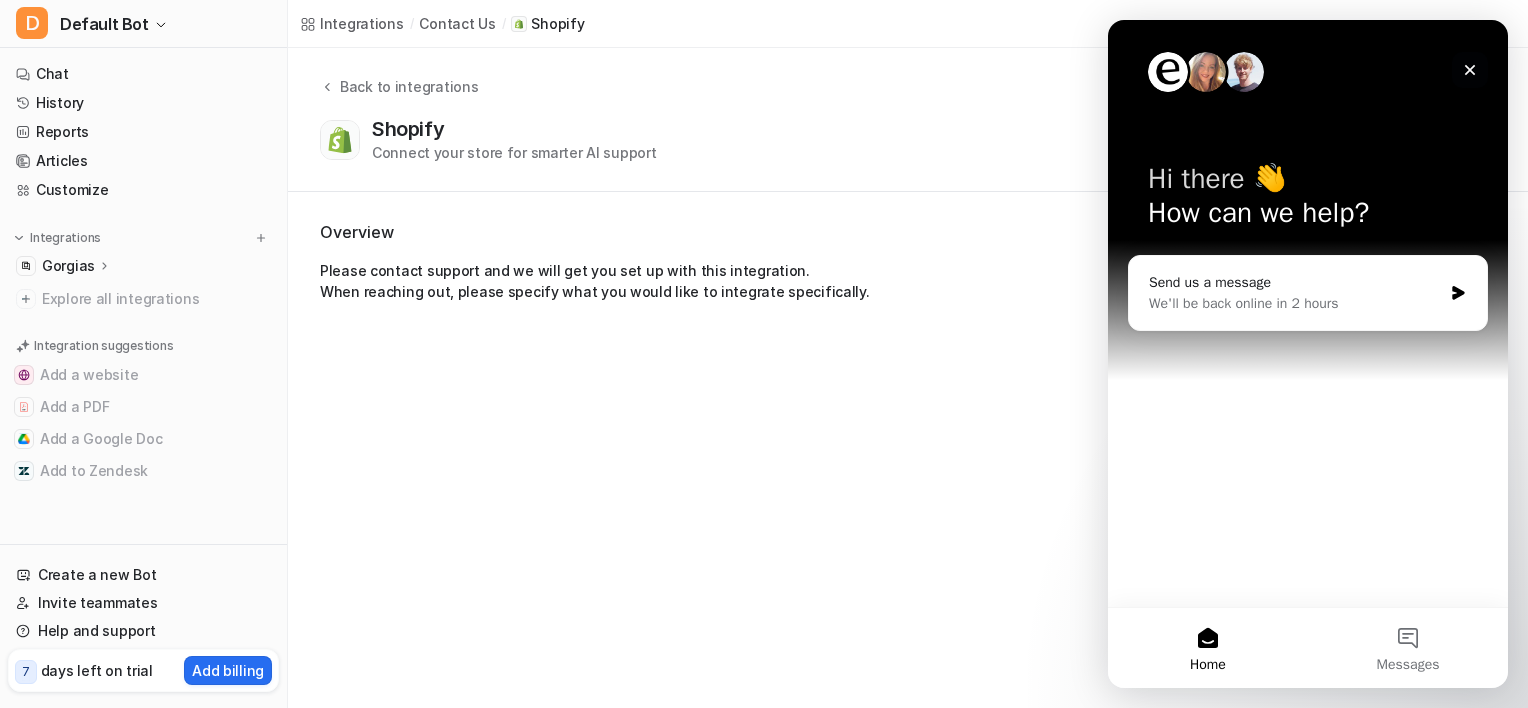 click 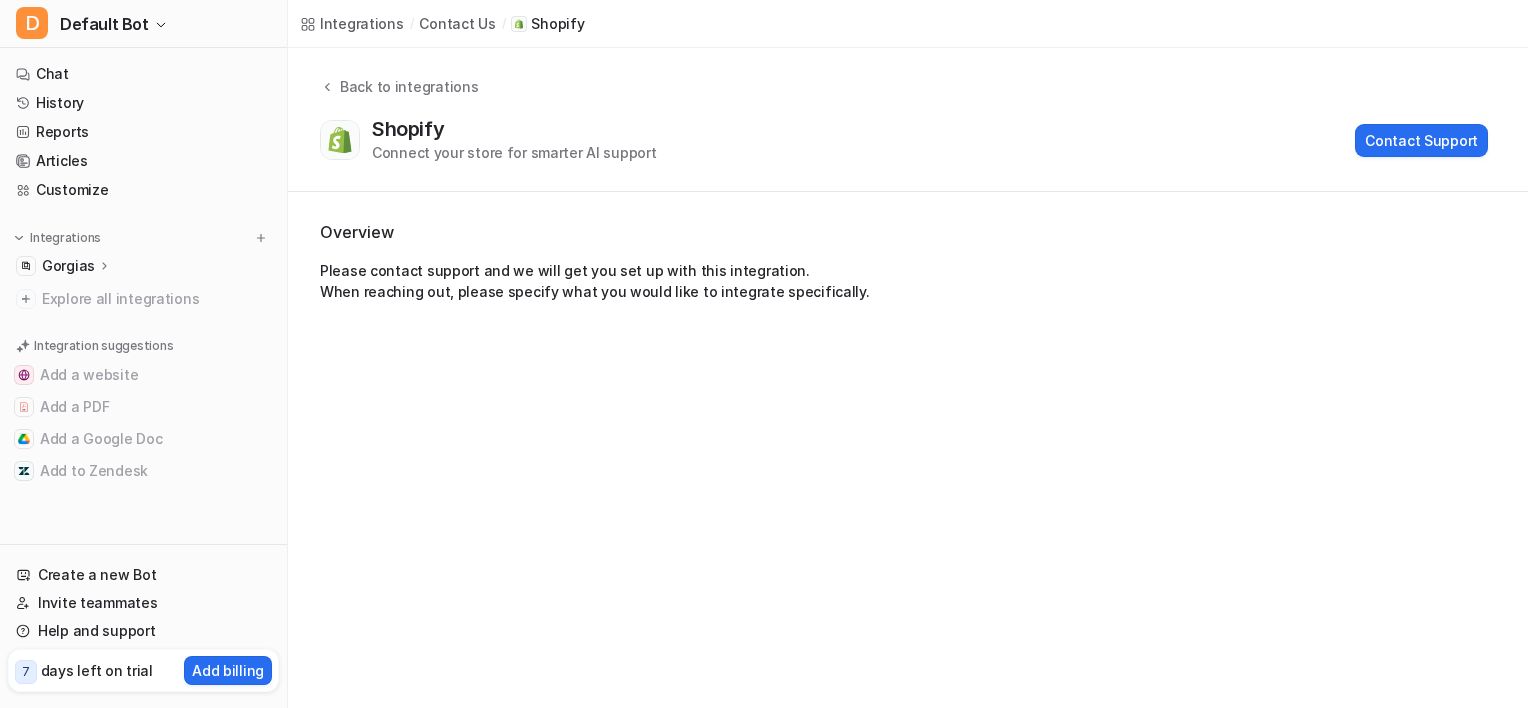 scroll, scrollTop: 0, scrollLeft: 0, axis: both 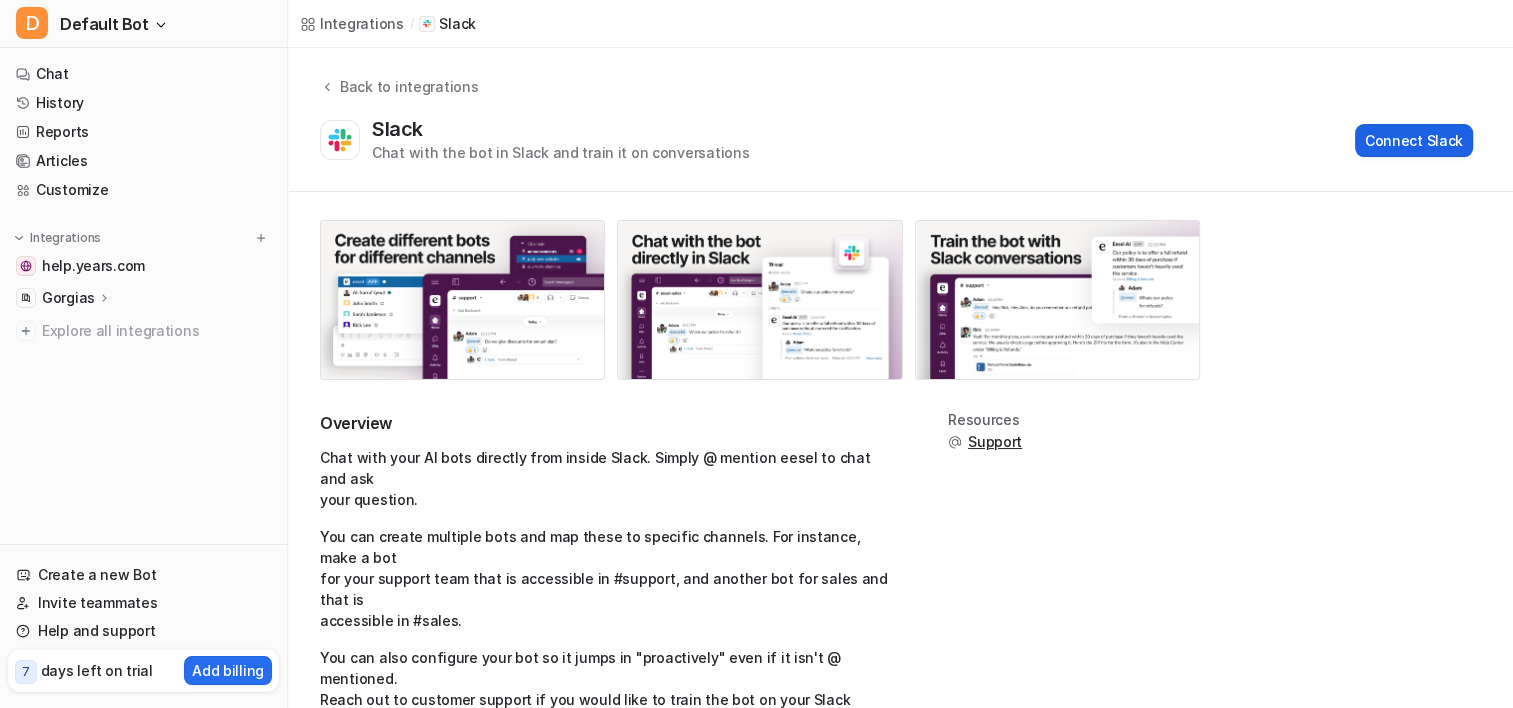 click on "Connect Slack" at bounding box center [1414, 140] 